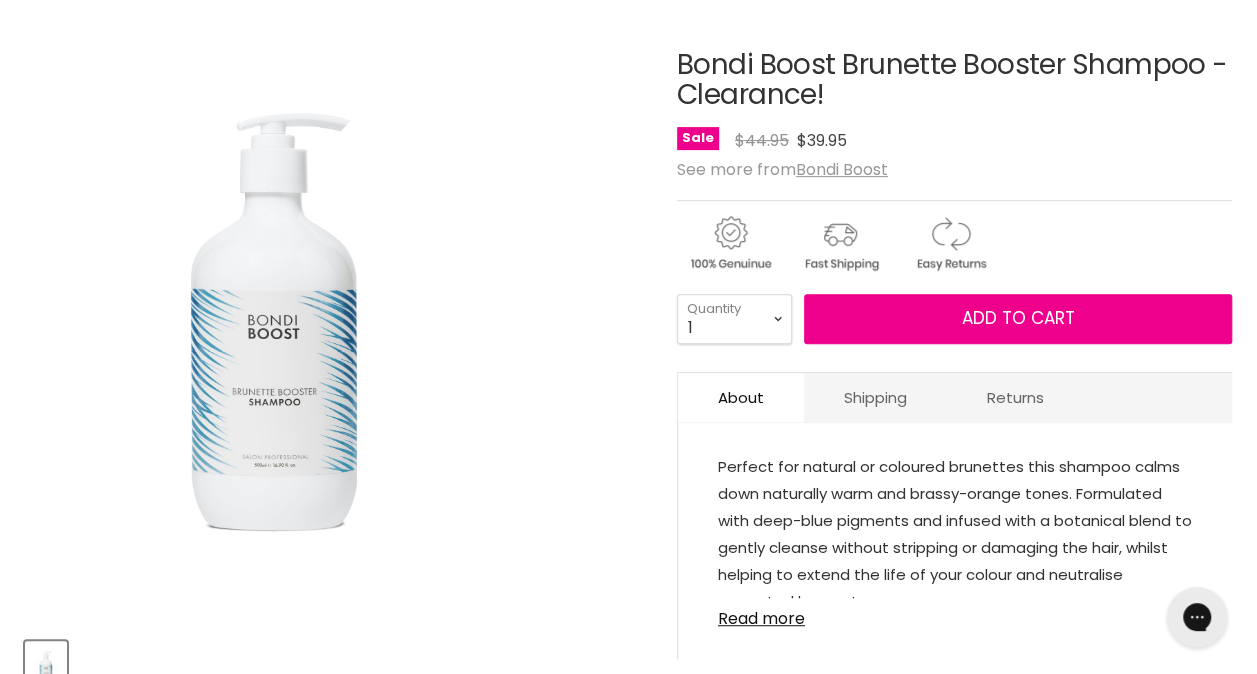 scroll, scrollTop: 0, scrollLeft: 0, axis: both 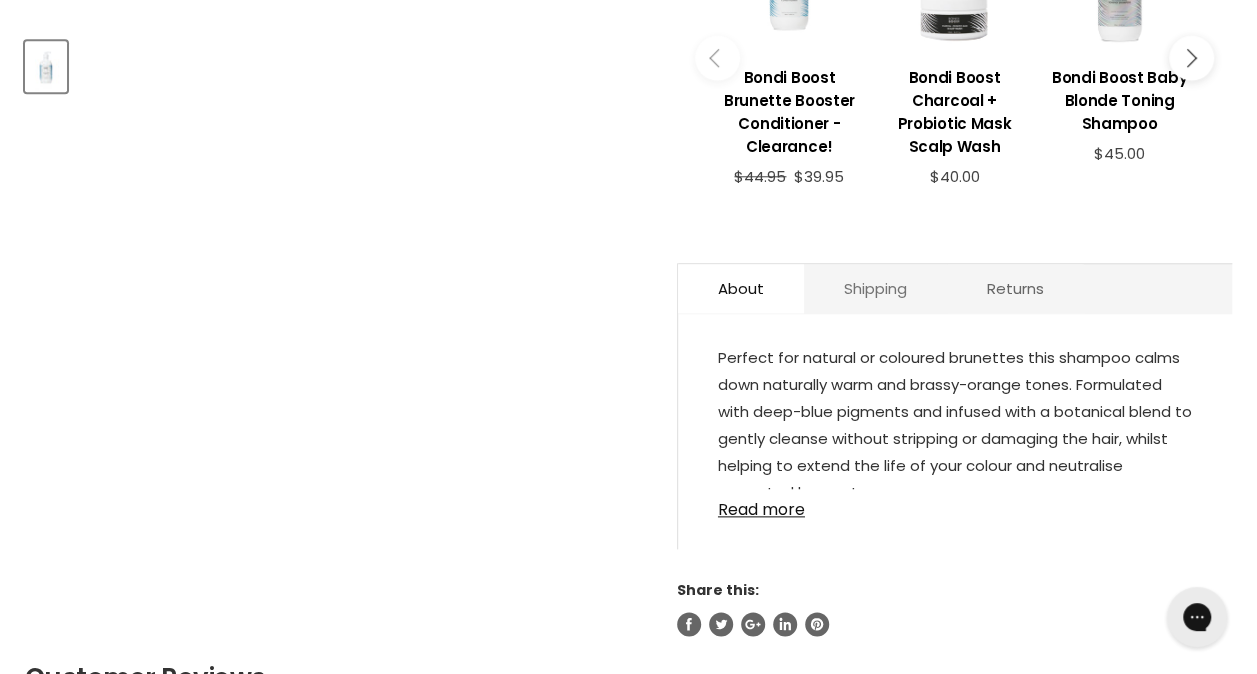 click on "Shipping" at bounding box center [875, 288] 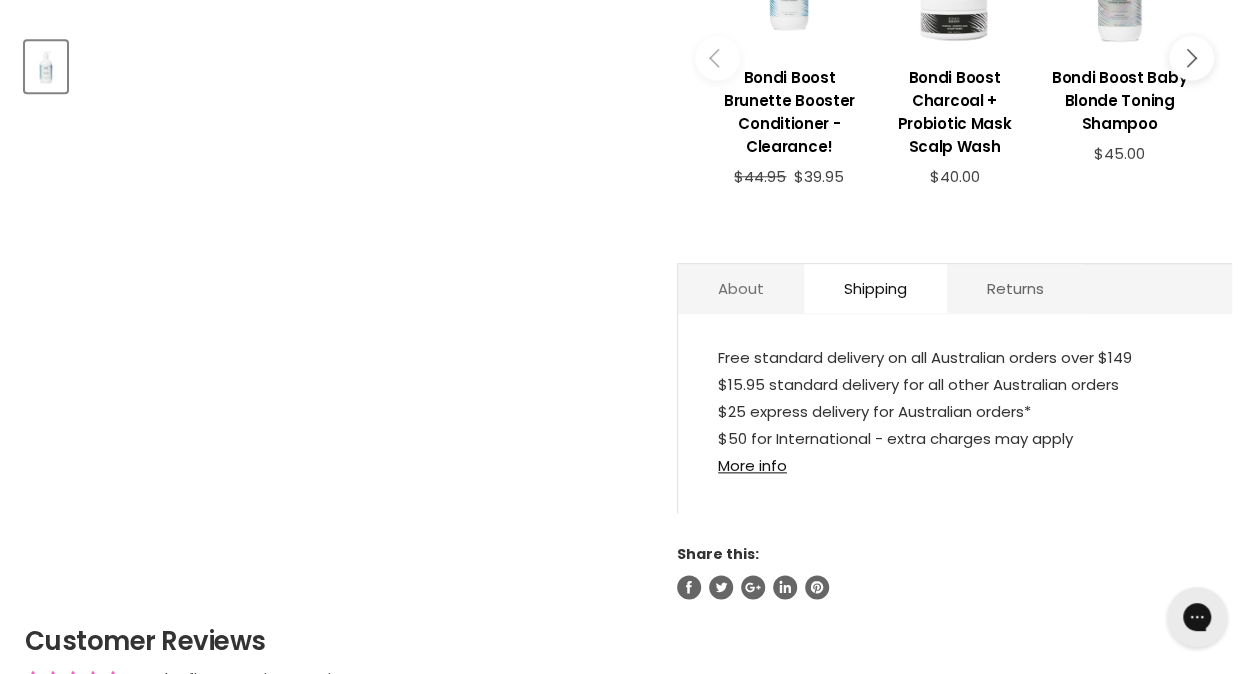 click on "About" at bounding box center [741, 288] 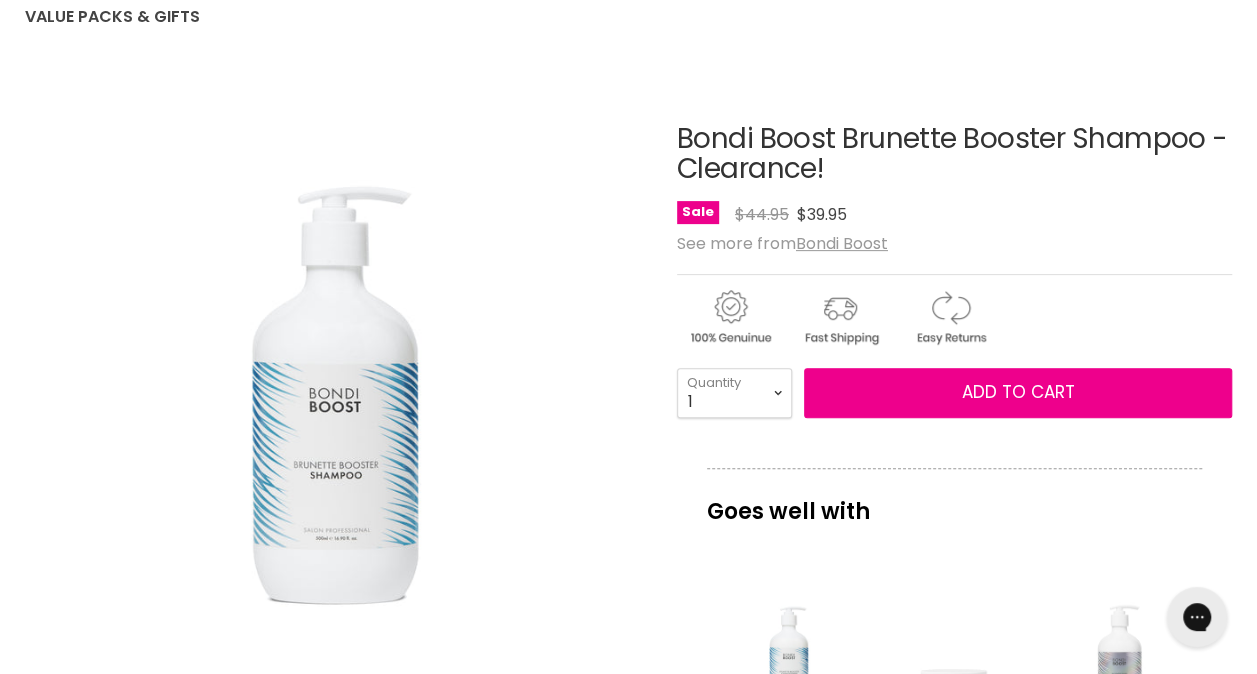 scroll, scrollTop: 200, scrollLeft: 0, axis: vertical 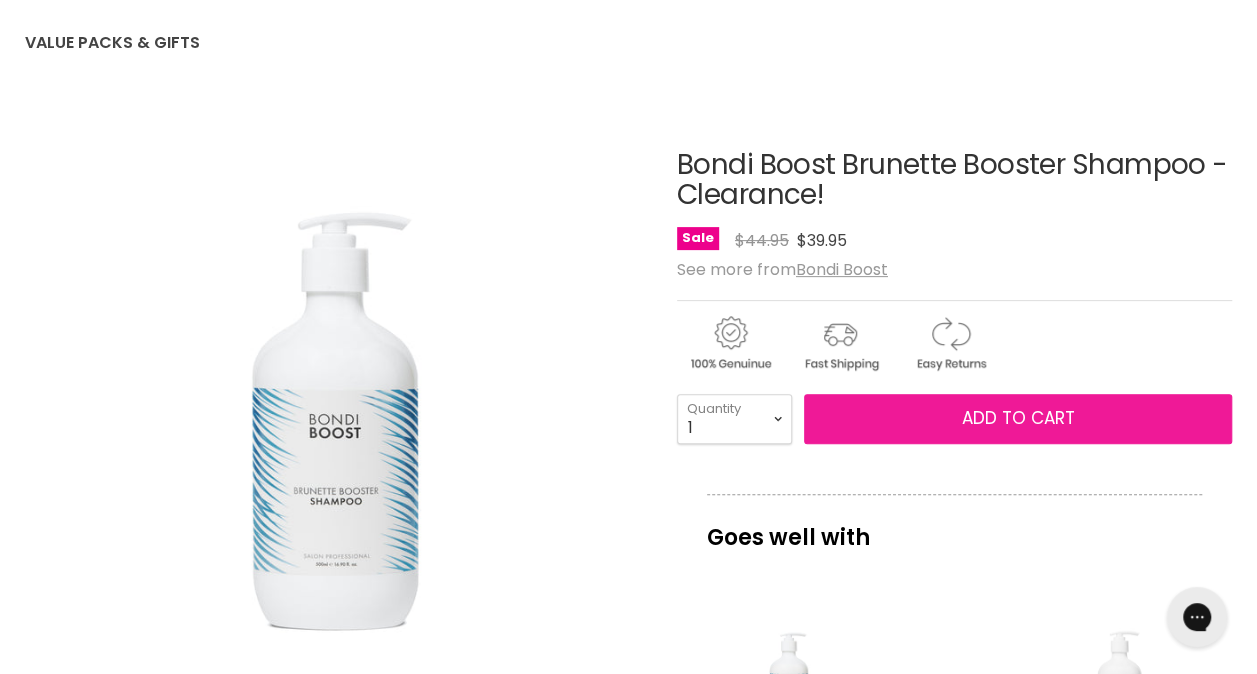 click on "Add to cart" at bounding box center [1018, 419] 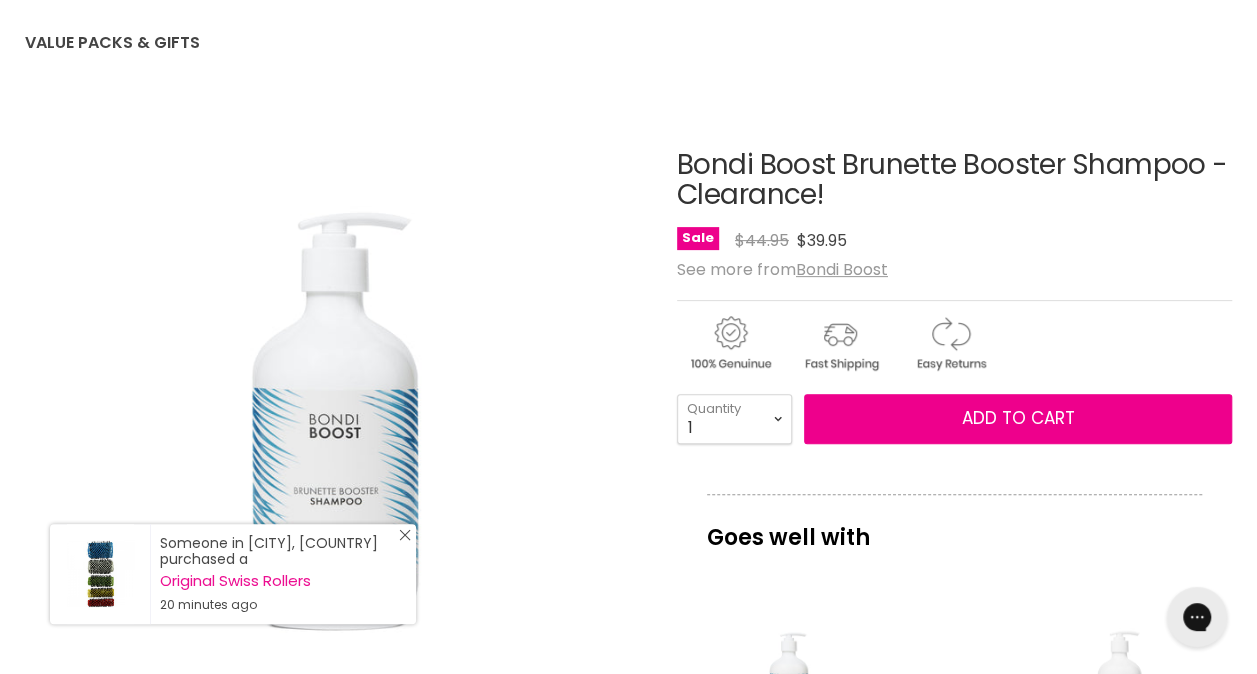 click on "Close Icon" 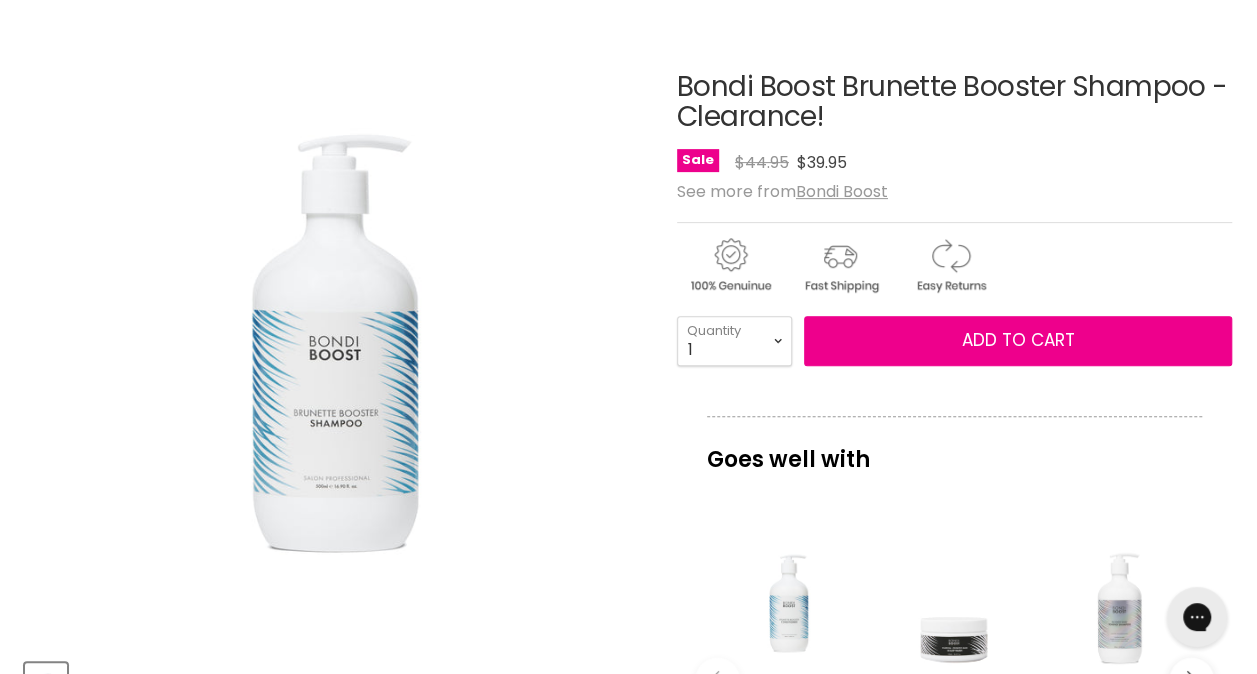scroll, scrollTop: 500, scrollLeft: 0, axis: vertical 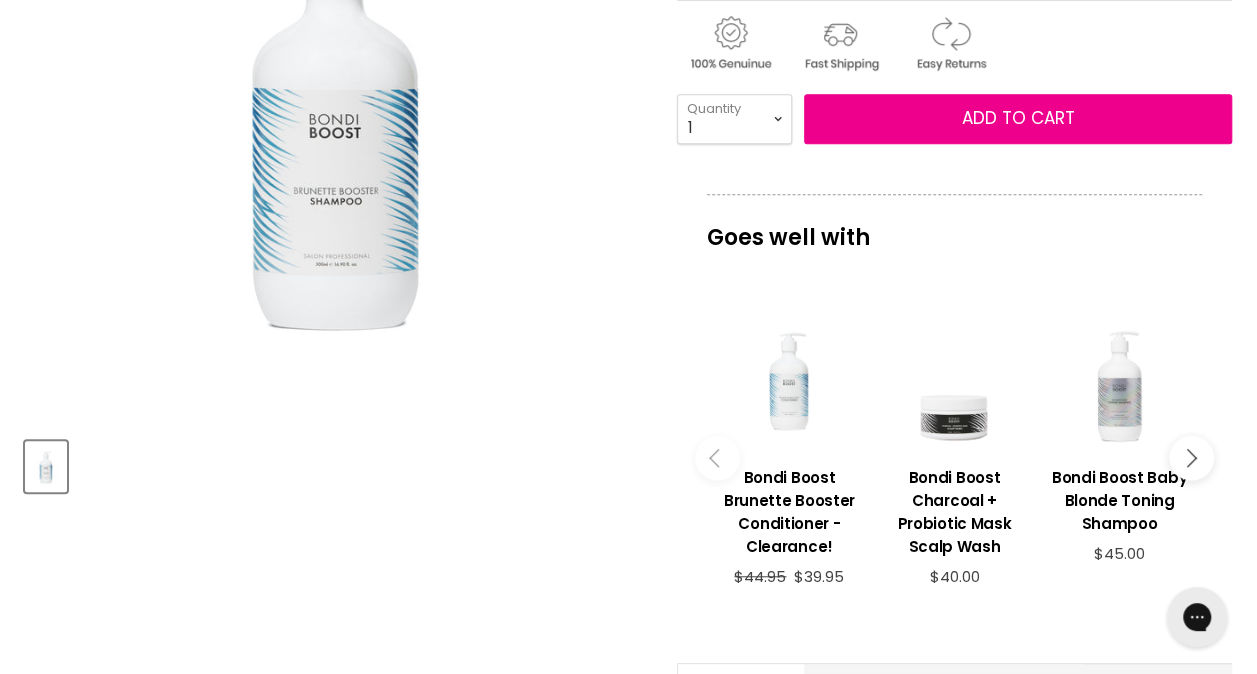 click at bounding box center (789, 378) 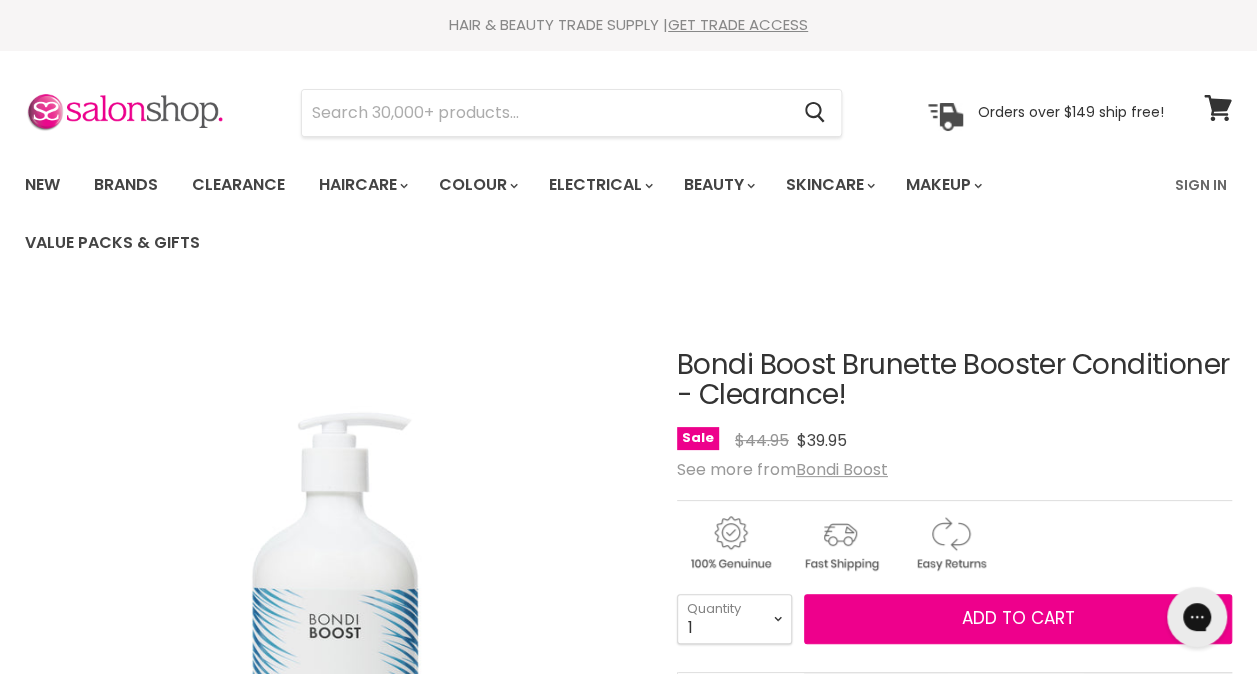 scroll, scrollTop: 0, scrollLeft: 0, axis: both 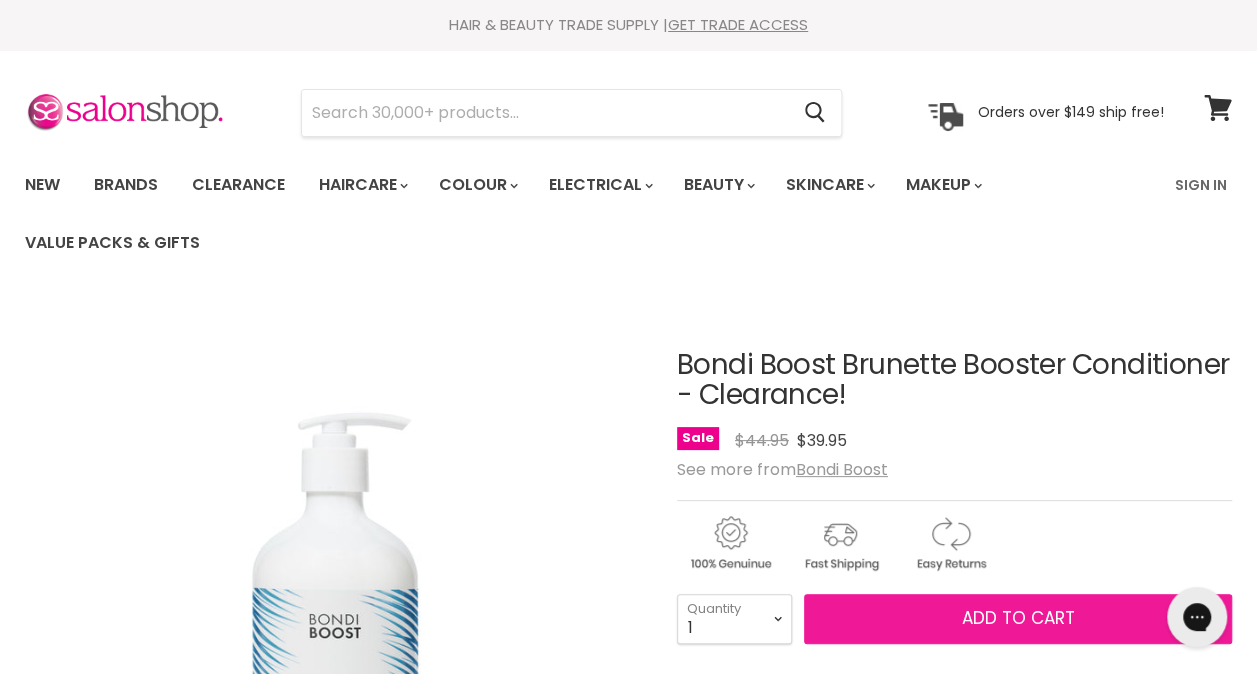 click on "Add to cart" at bounding box center [1017, 618] 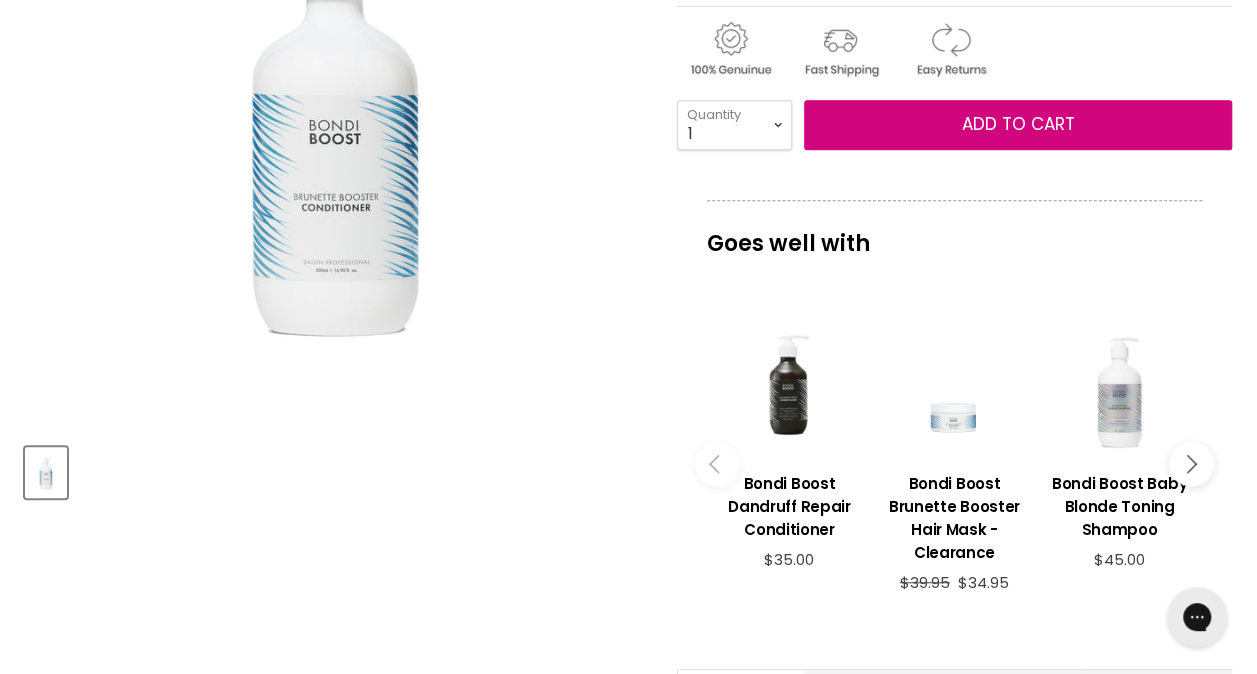 scroll, scrollTop: 500, scrollLeft: 0, axis: vertical 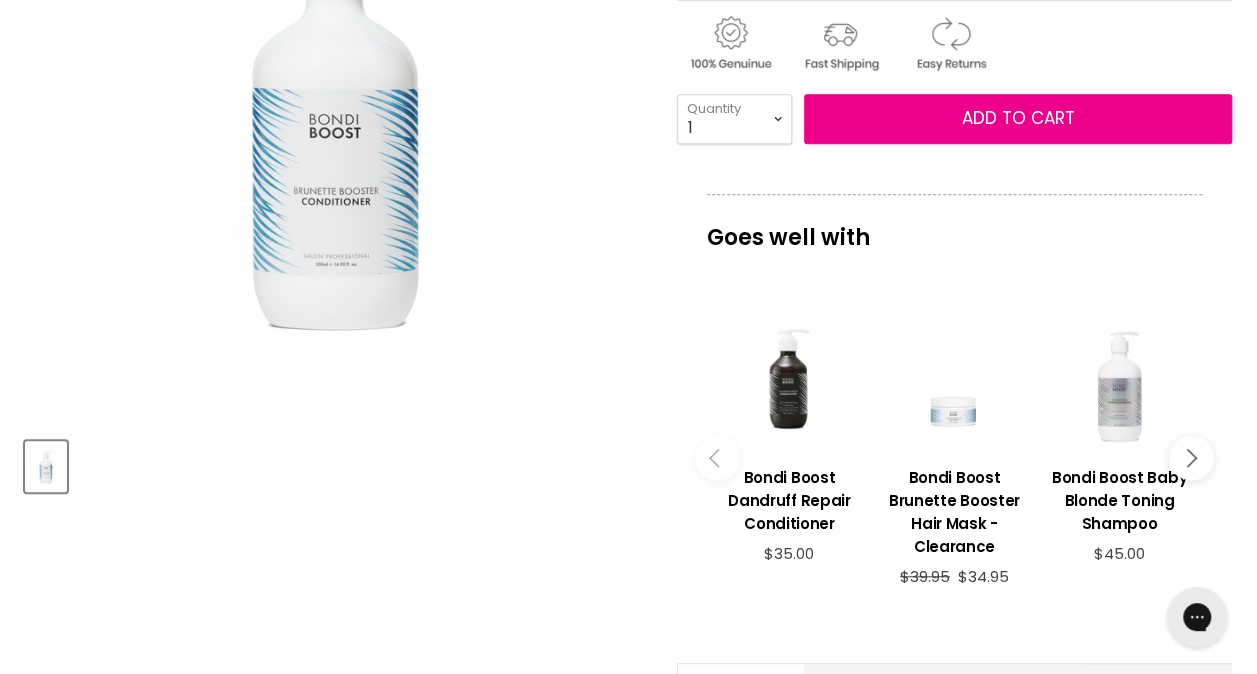 click at bounding box center (954, 378) 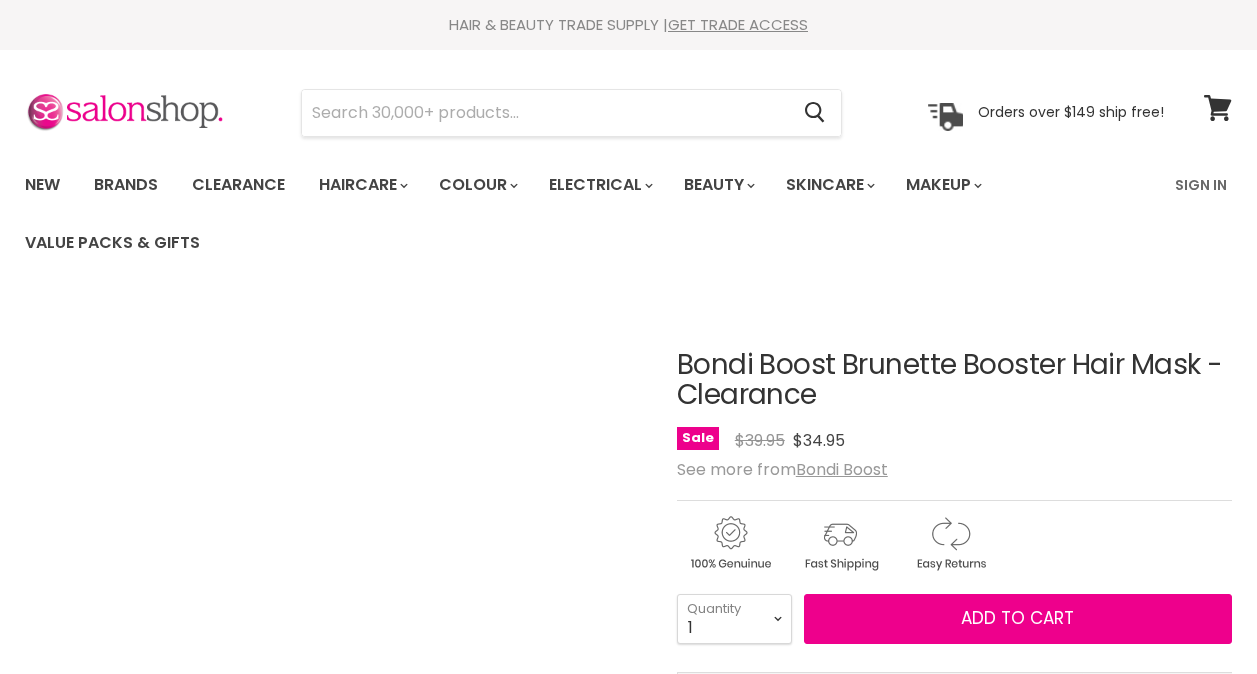 scroll, scrollTop: 0, scrollLeft: 0, axis: both 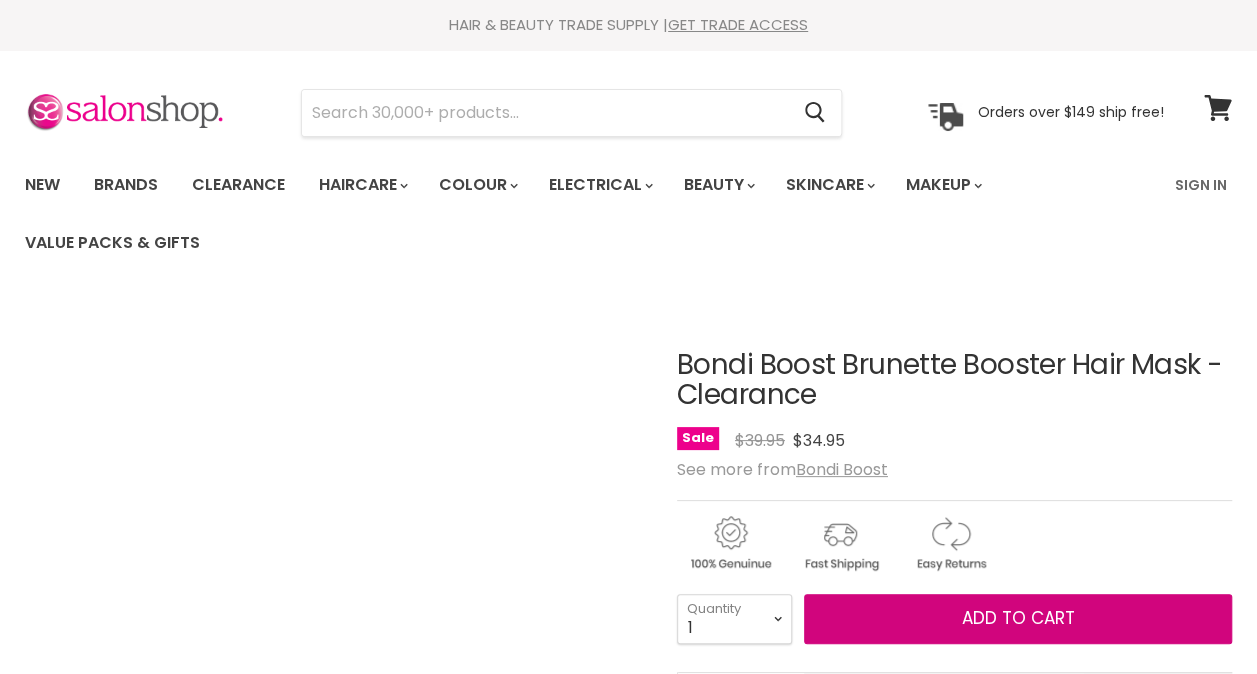 click on "Add to cart" at bounding box center [1017, 618] 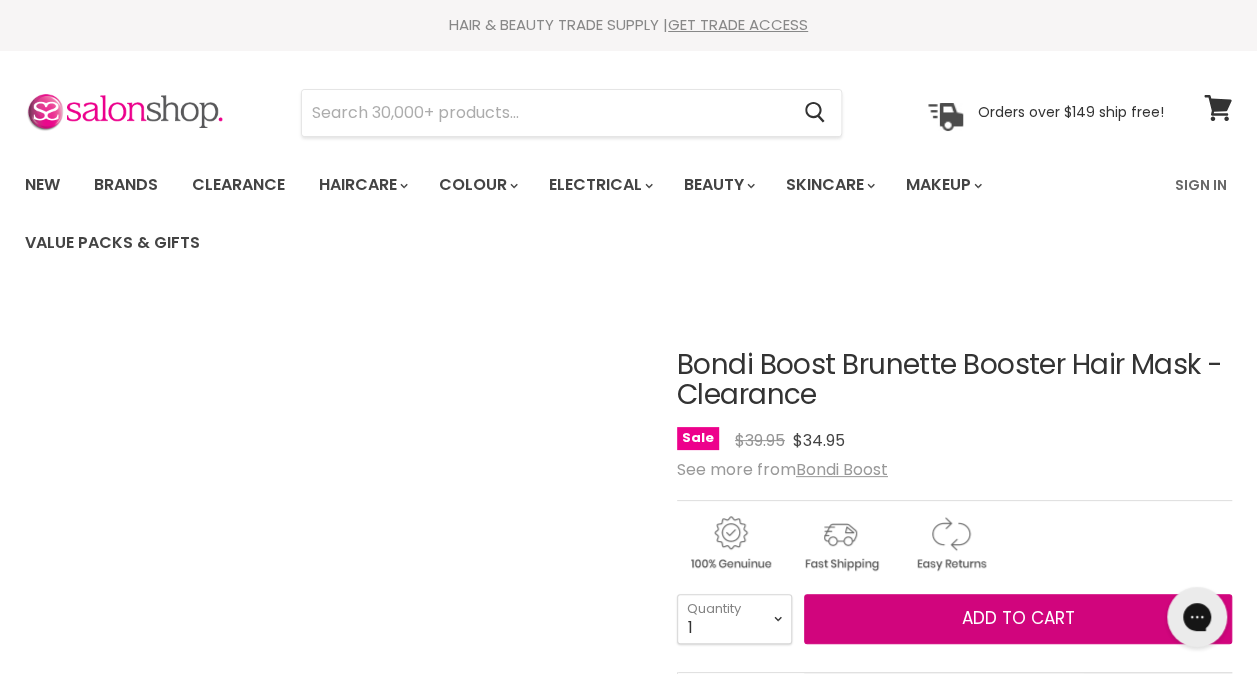 scroll, scrollTop: 0, scrollLeft: 0, axis: both 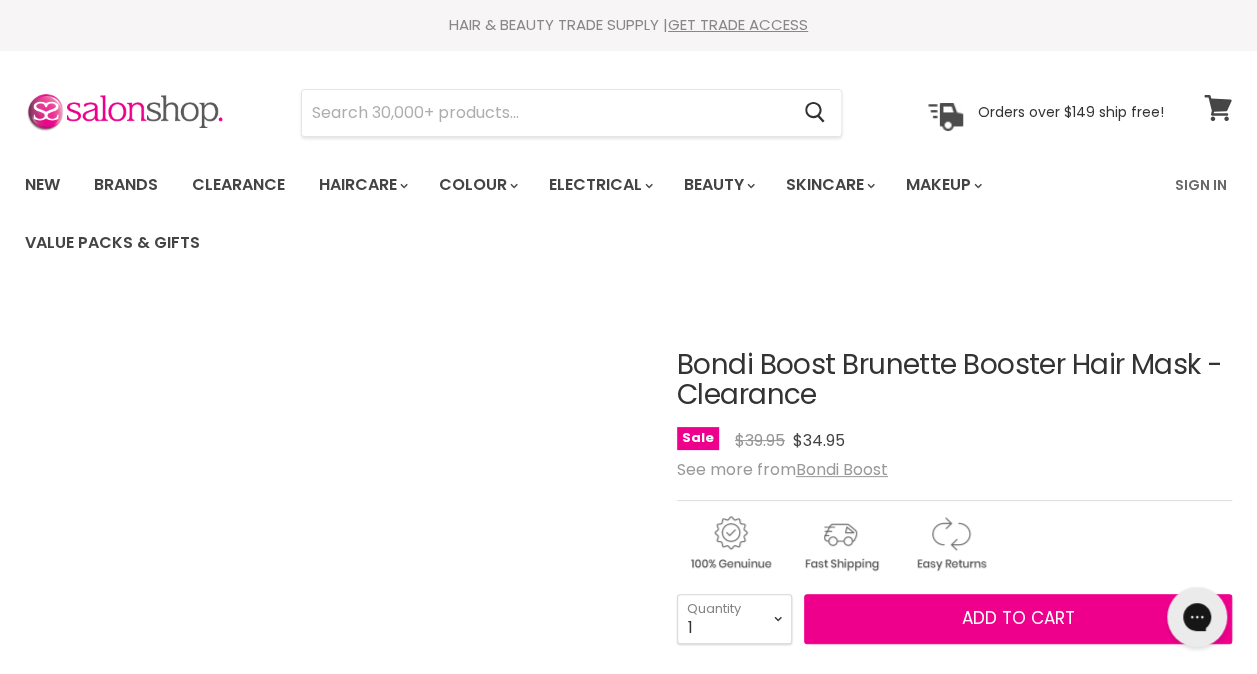 click on "View cart" at bounding box center [1218, 108] 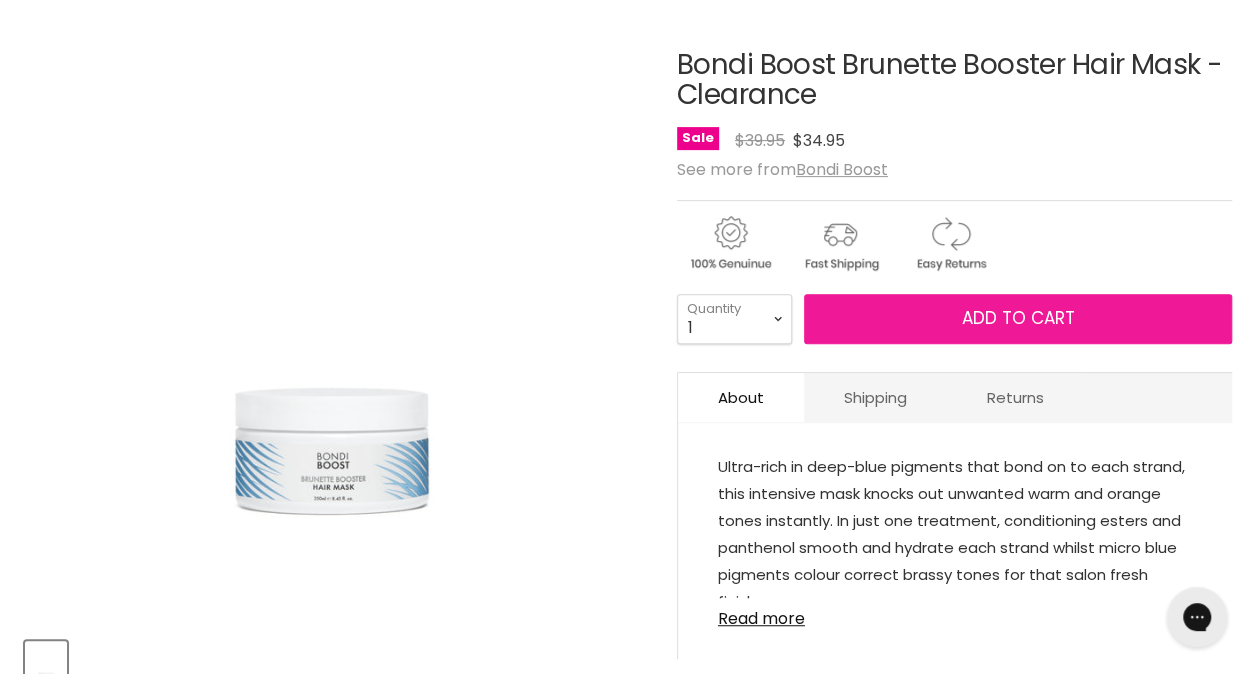scroll, scrollTop: 0, scrollLeft: 0, axis: both 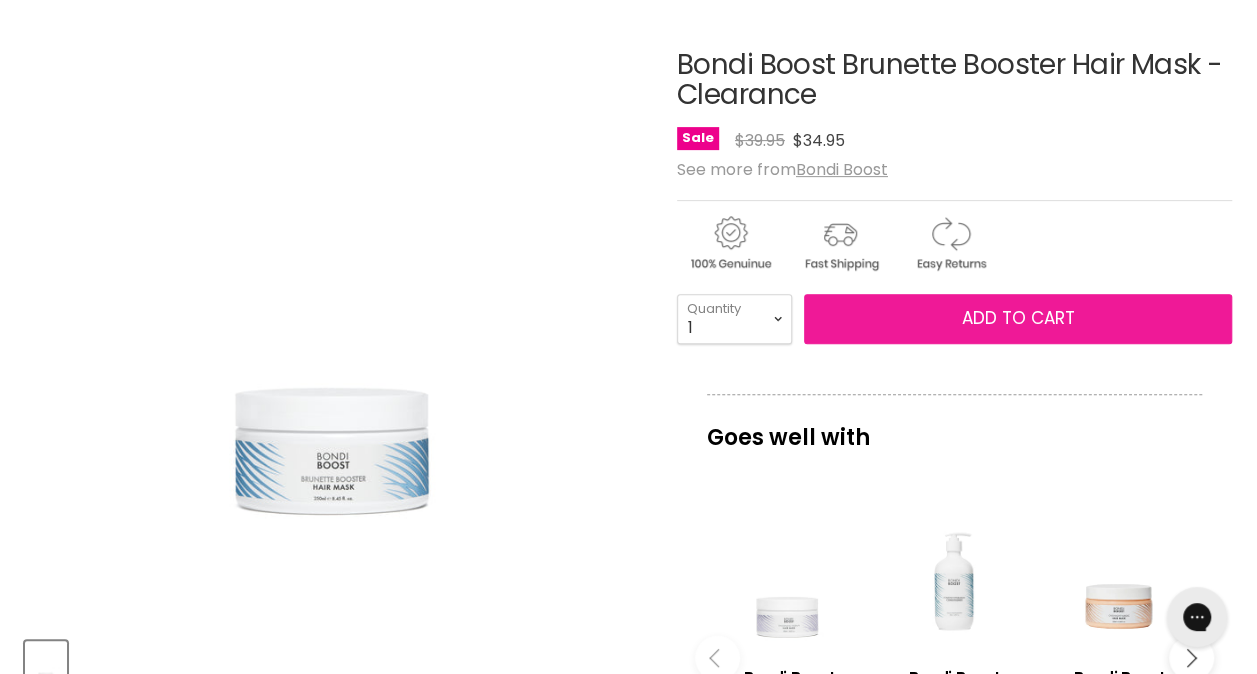 click on "Add to cart" at bounding box center [1017, 318] 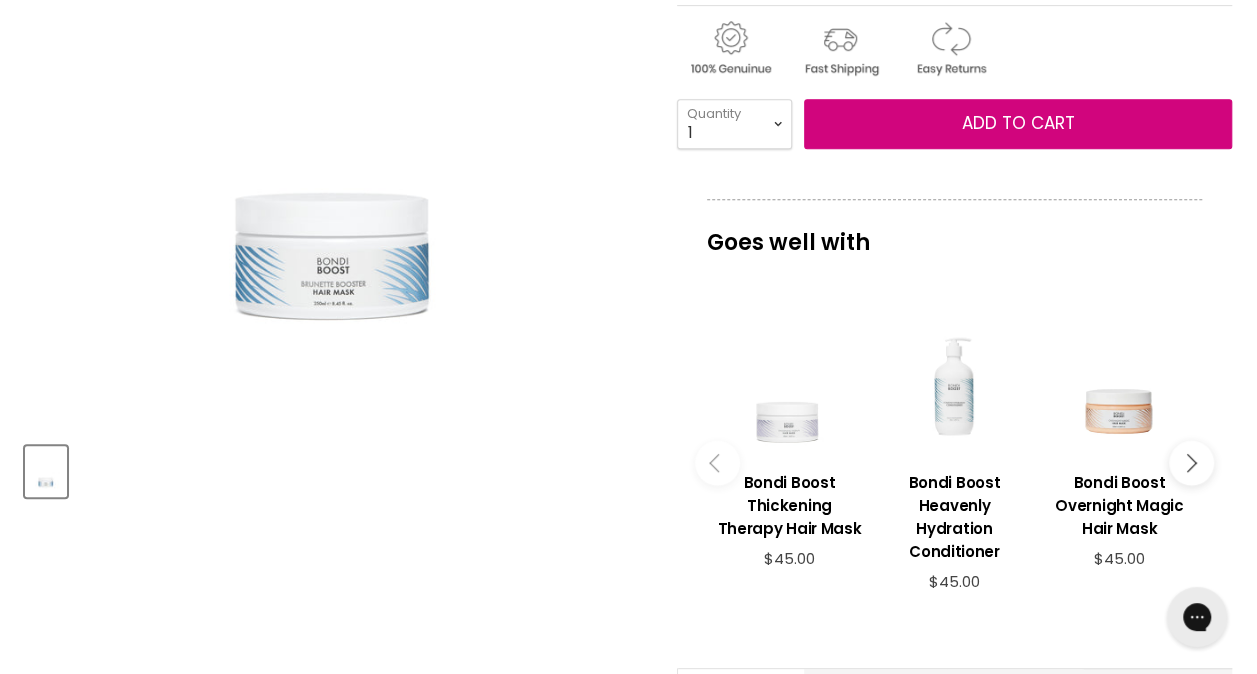 scroll, scrollTop: 300, scrollLeft: 0, axis: vertical 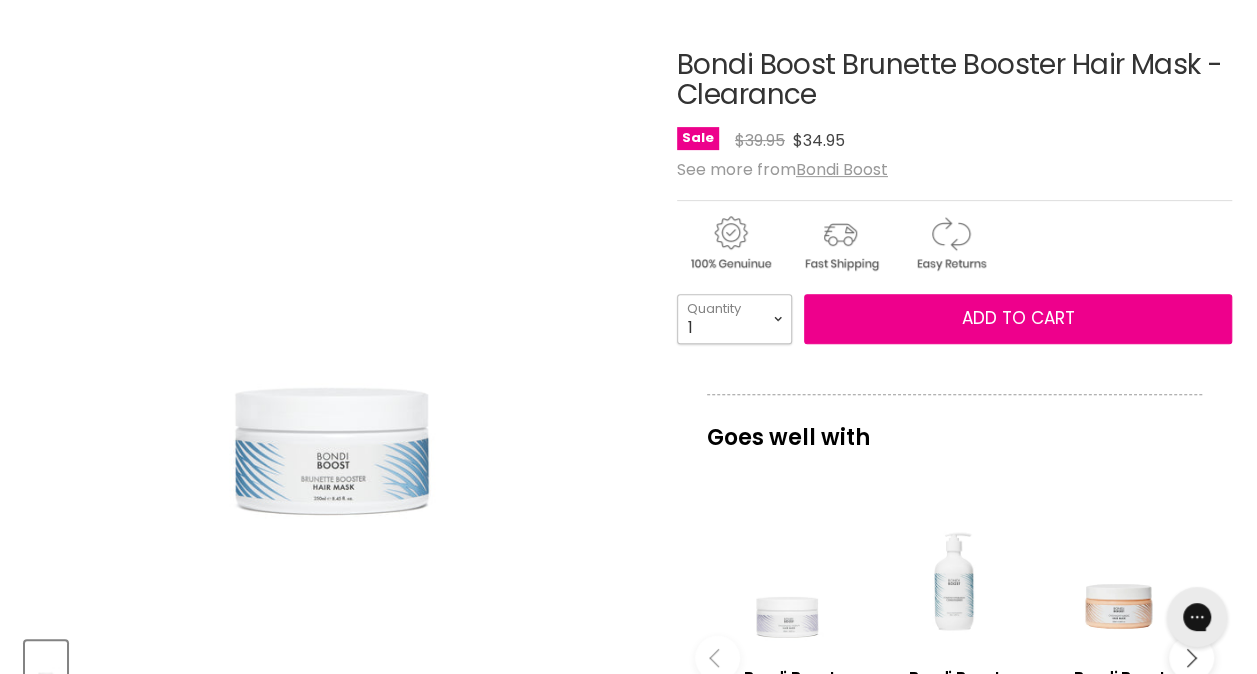 click on "1
2
3
4
5
6
7
8
9
10+" at bounding box center (734, 319) 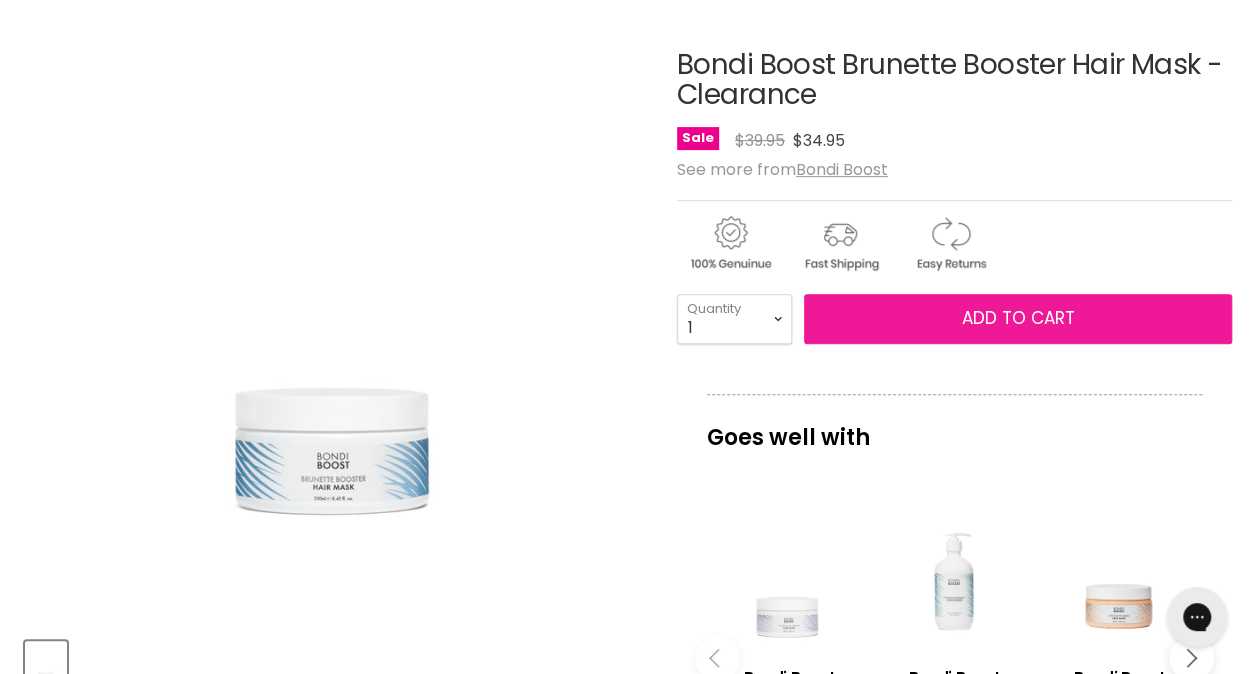 click on "Add to cart" at bounding box center [1017, 318] 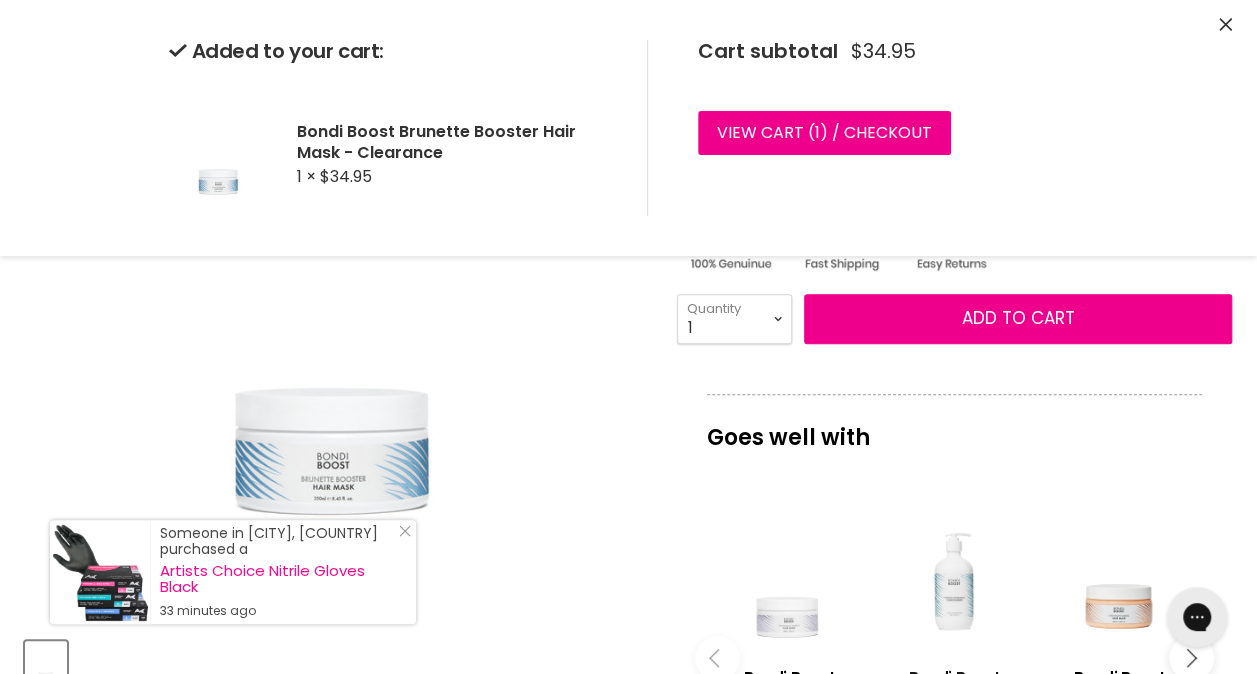 scroll, scrollTop: 600, scrollLeft: 0, axis: vertical 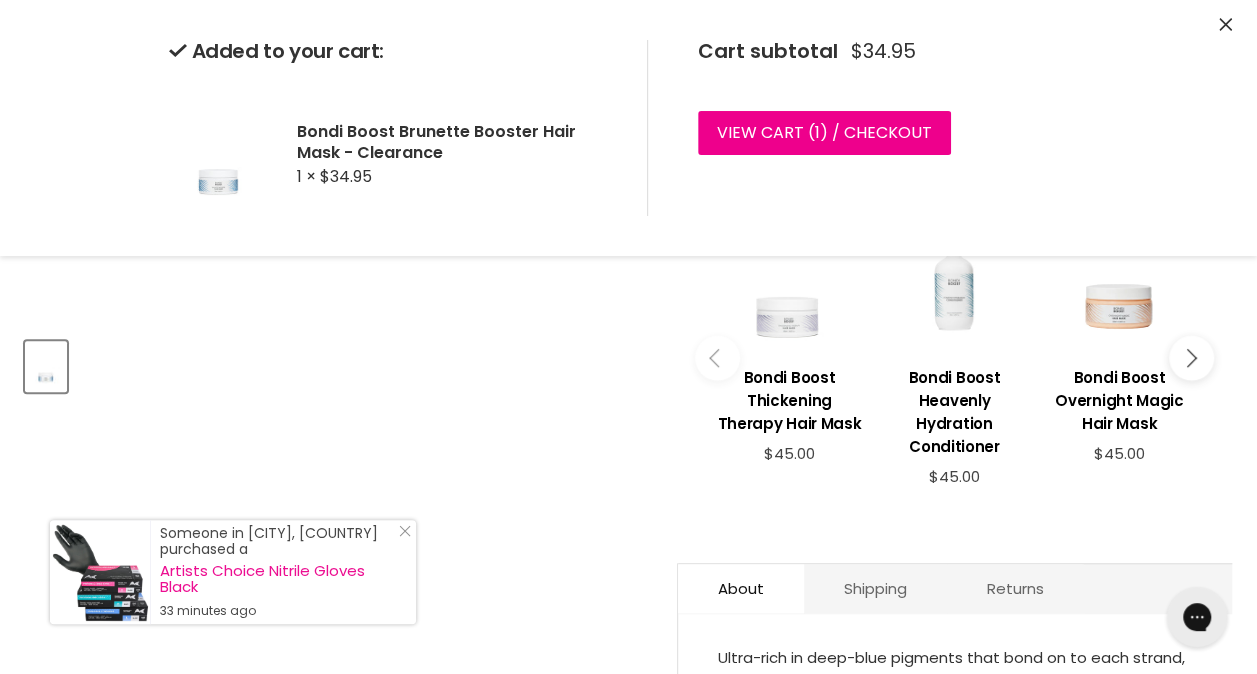 click at bounding box center [717, 357] 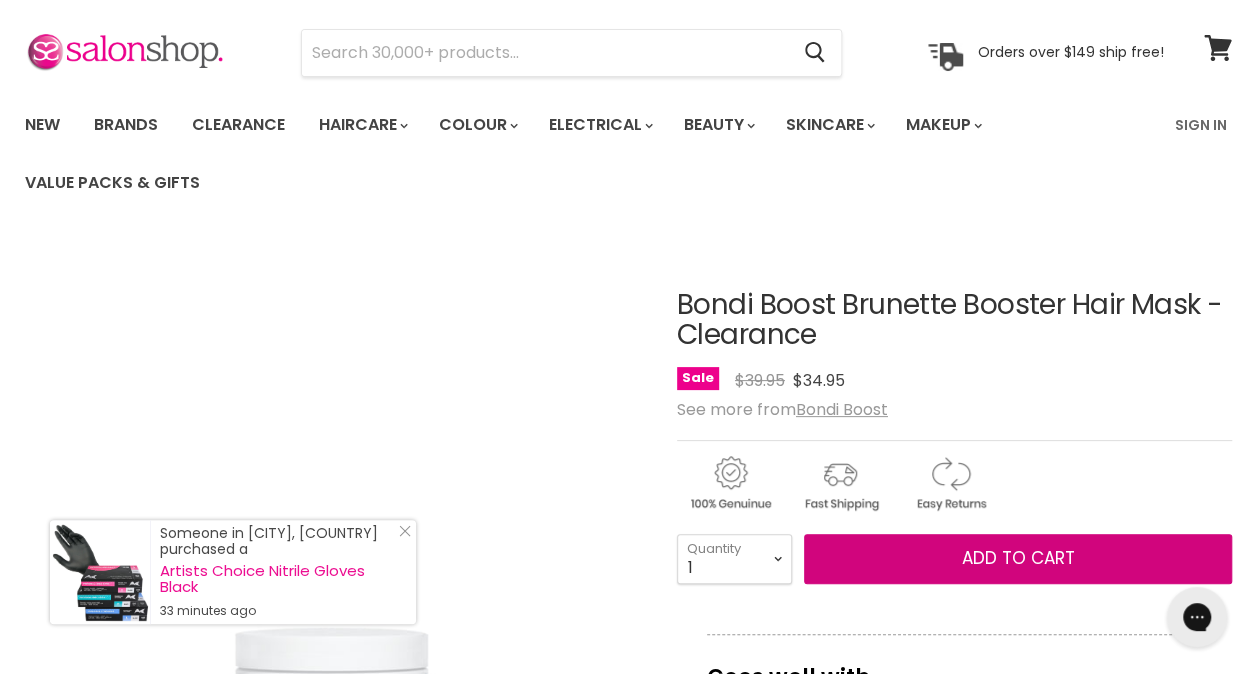 scroll, scrollTop: 0, scrollLeft: 0, axis: both 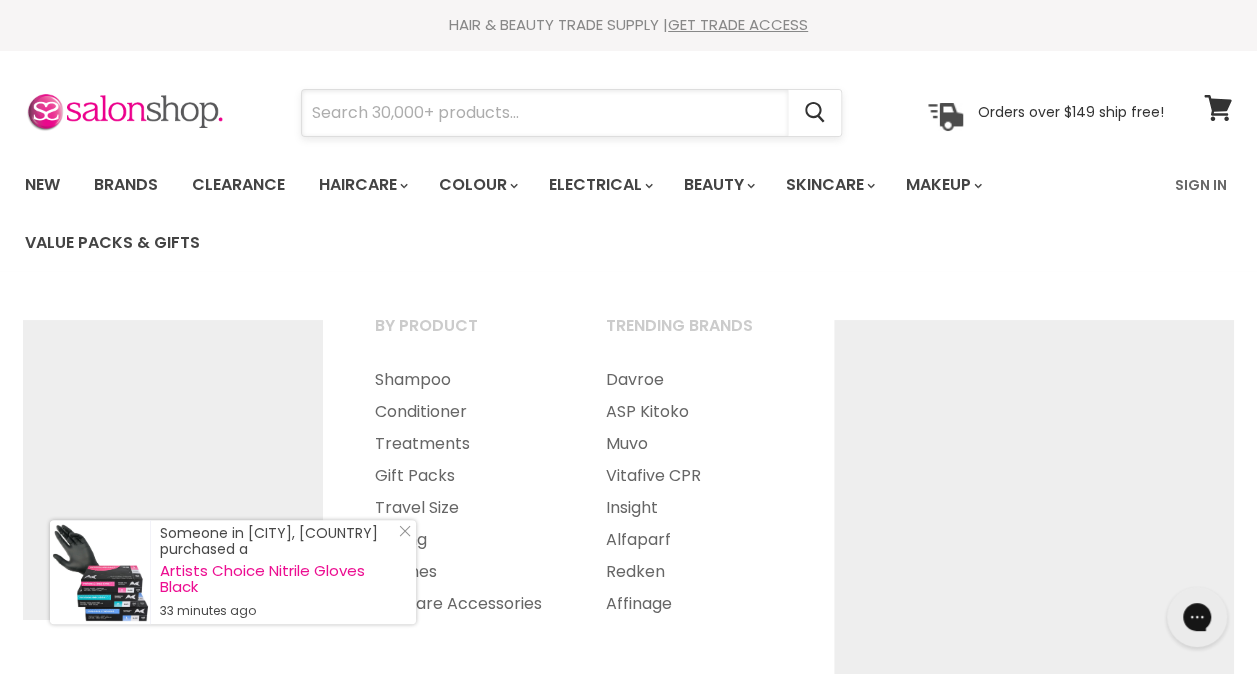 click at bounding box center [545, 113] 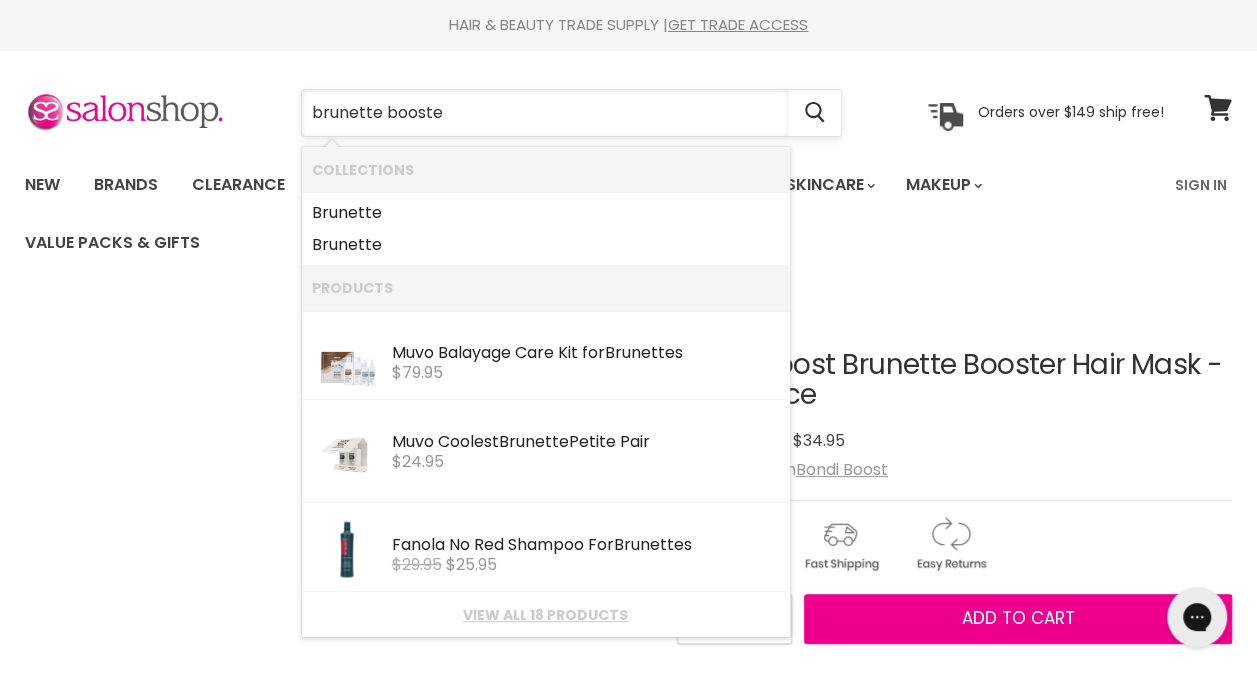 type on "brunette booster" 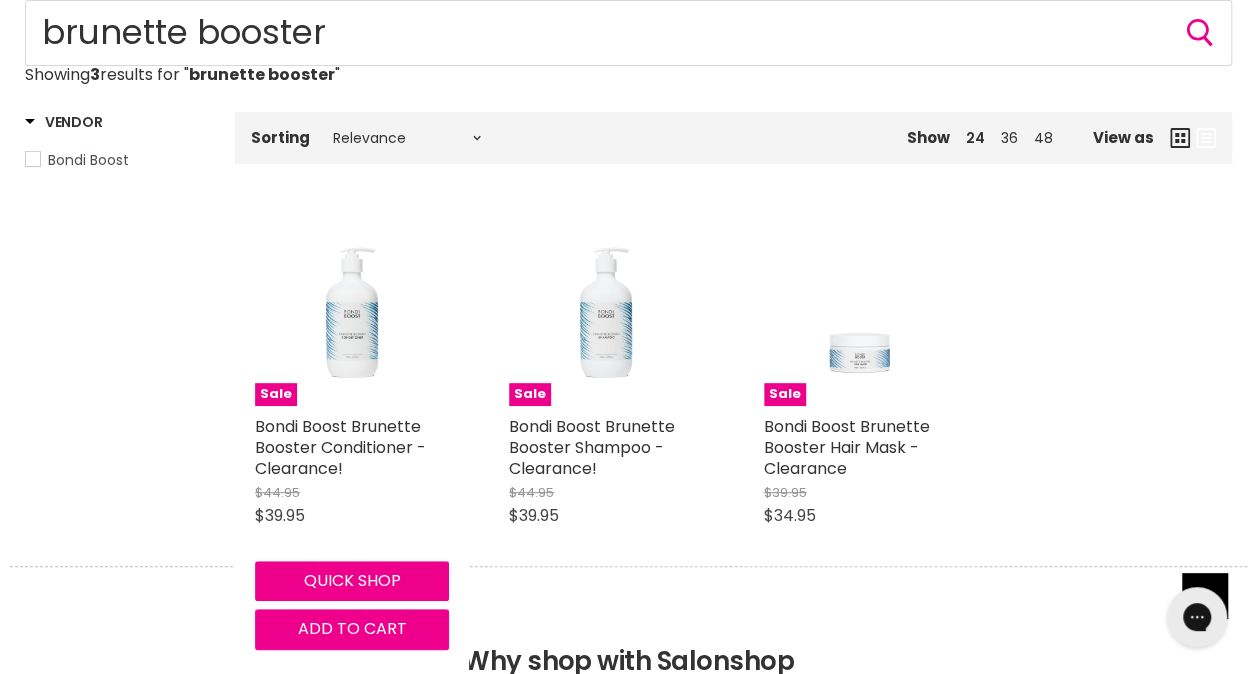 scroll, scrollTop: 0, scrollLeft: 0, axis: both 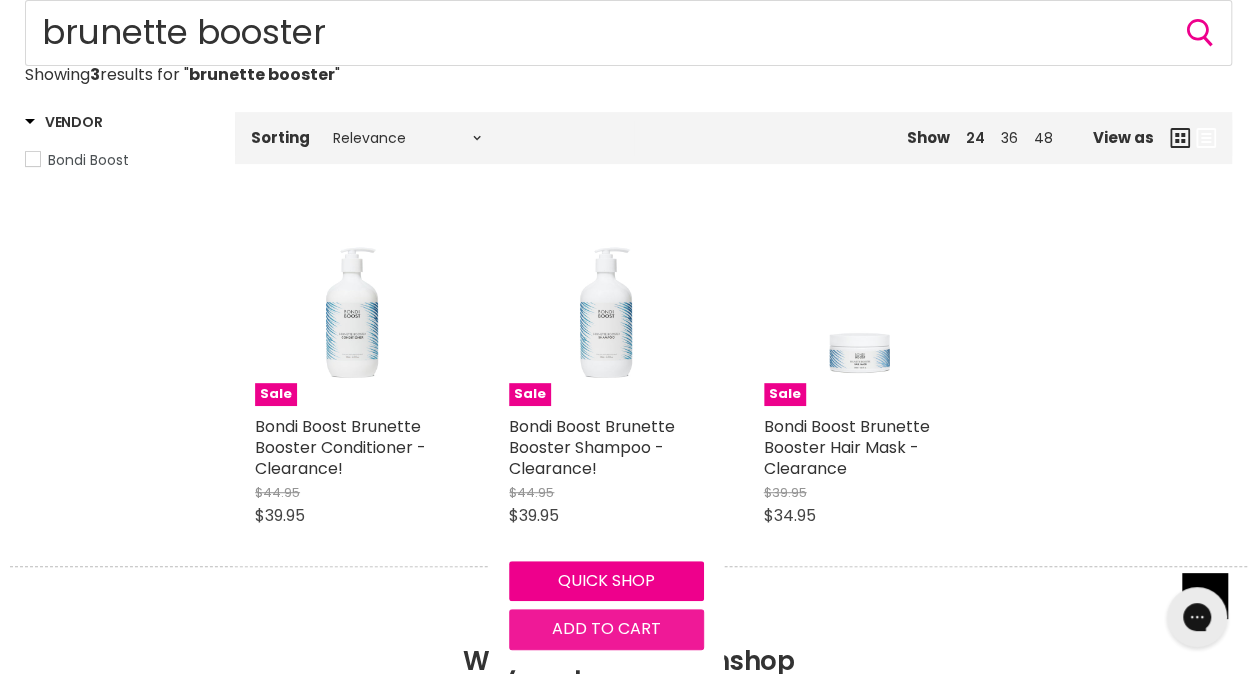 click on "Add to cart" at bounding box center [606, 628] 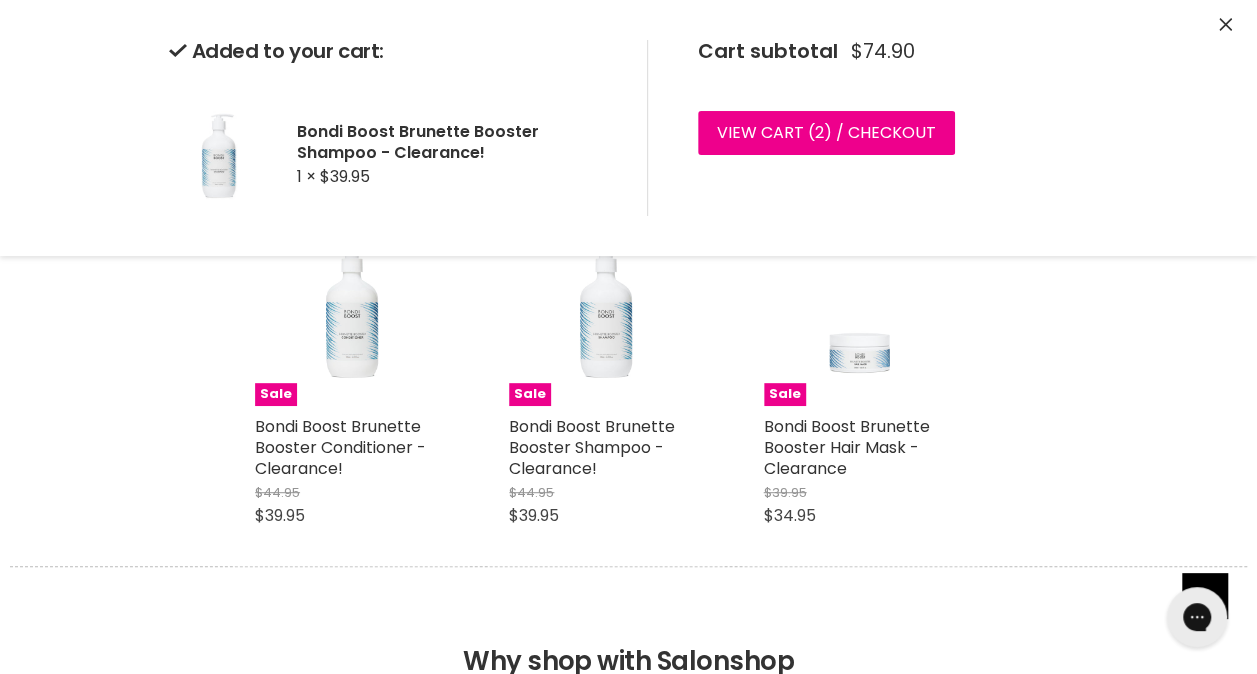 click on "Skip to content
HAIR & BEAUTY TRADE SUPPLY   |    GET TRADE ACCESS
HAIR & BEAUTY TRADE SUPPLY   |    GET TRADE ACCESS
Menu
brunette booster
Cancel" at bounding box center [628, 735] 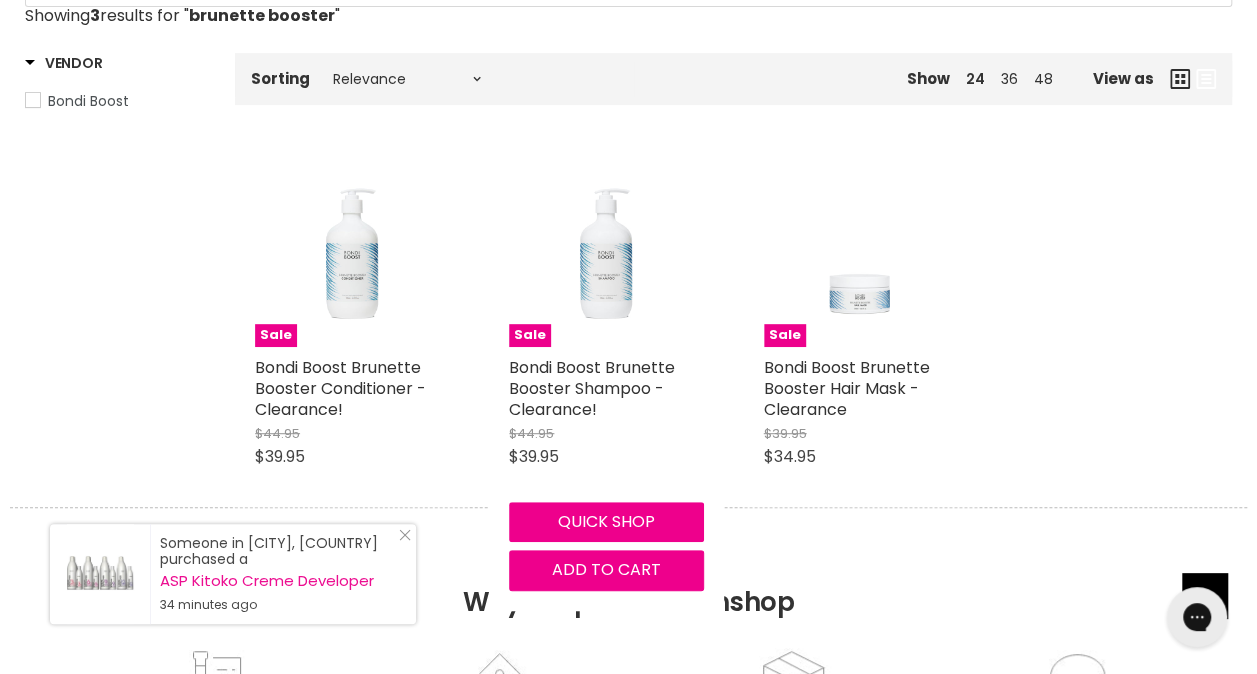 scroll, scrollTop: 400, scrollLeft: 0, axis: vertical 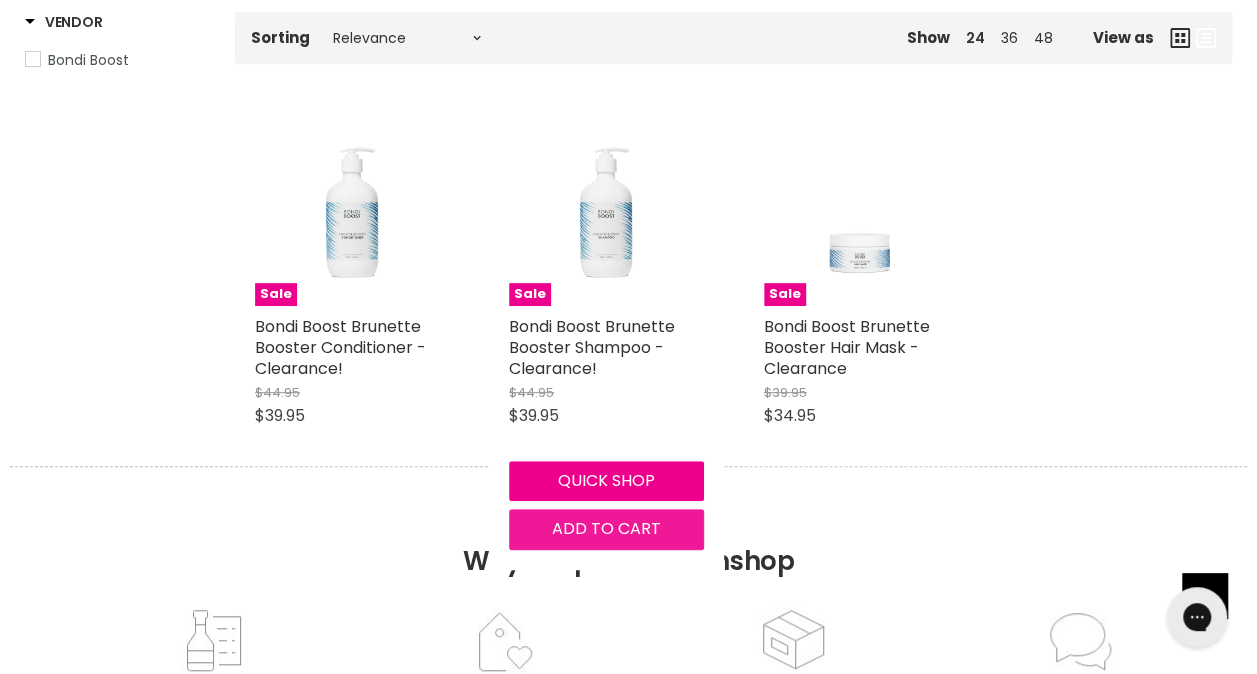 click on "Add to cart" at bounding box center [606, 528] 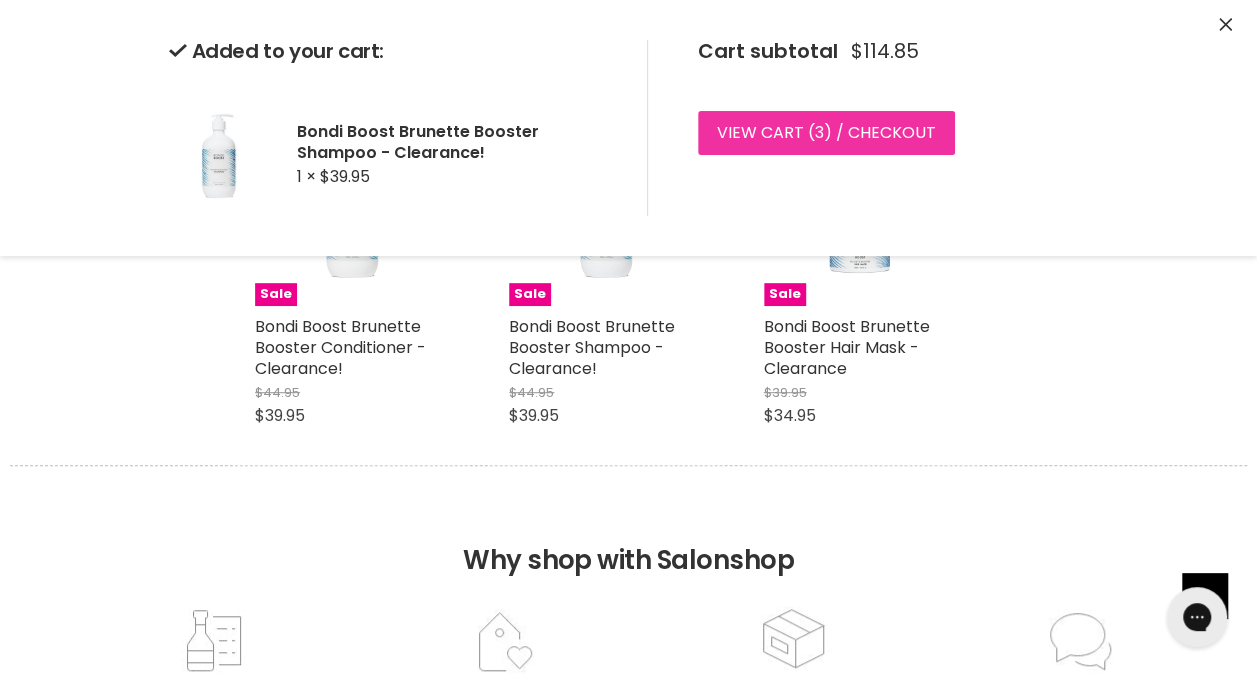 click on "View cart ( 3 )  /  Checkout" at bounding box center [826, 133] 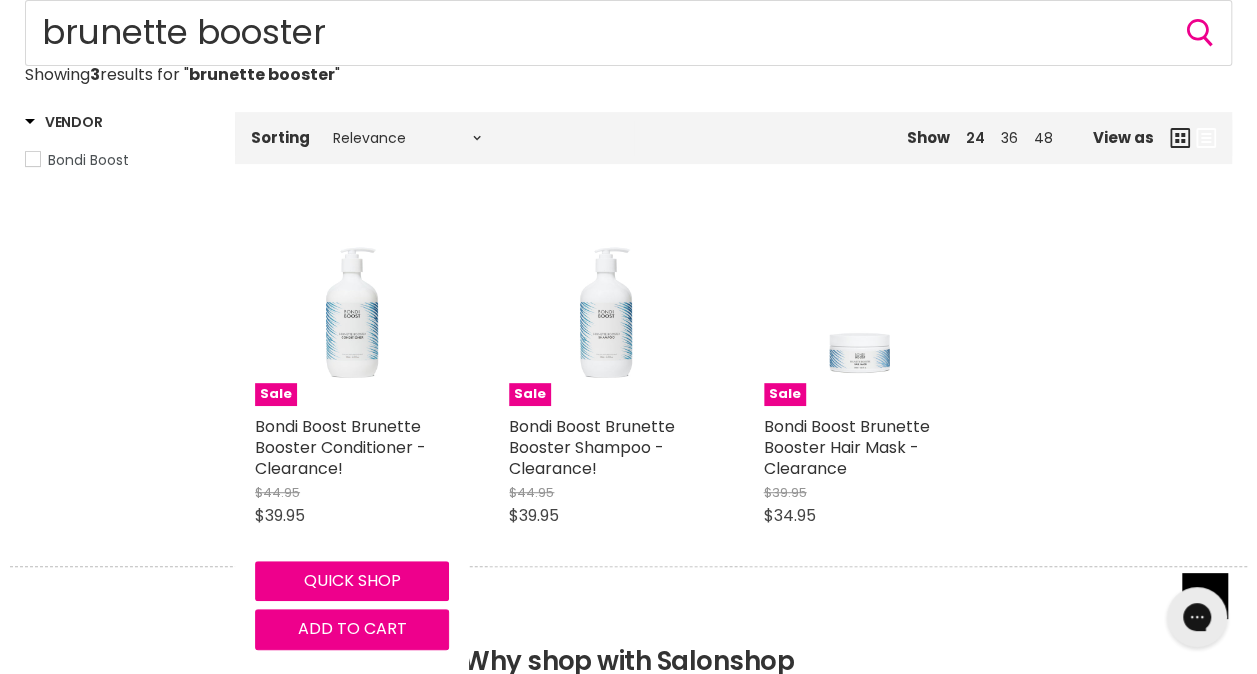 scroll, scrollTop: 0, scrollLeft: 0, axis: both 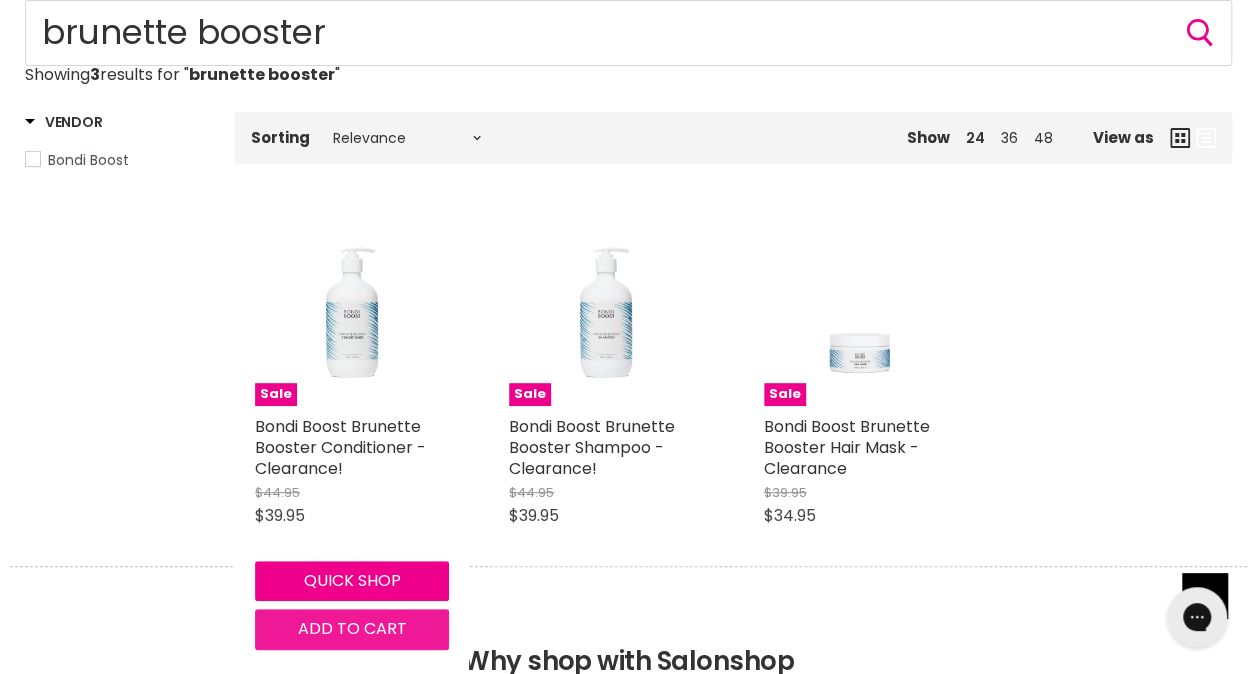 click on "Add to cart" at bounding box center [352, 628] 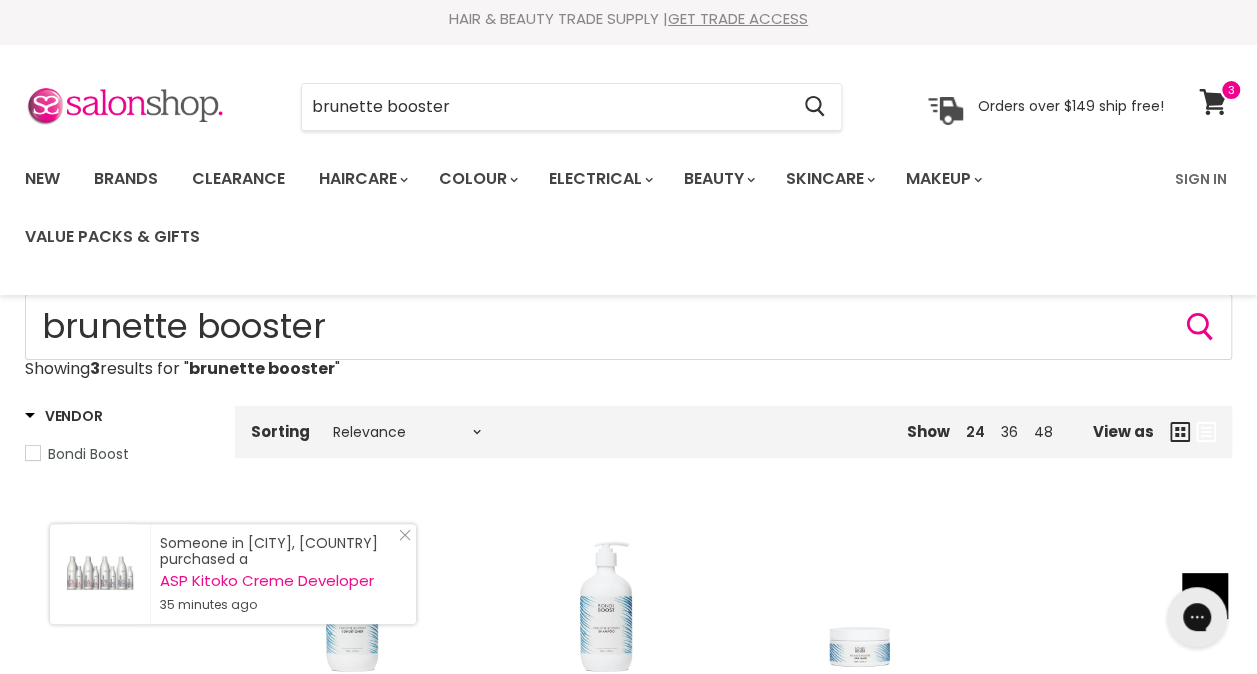 scroll, scrollTop: 0, scrollLeft: 0, axis: both 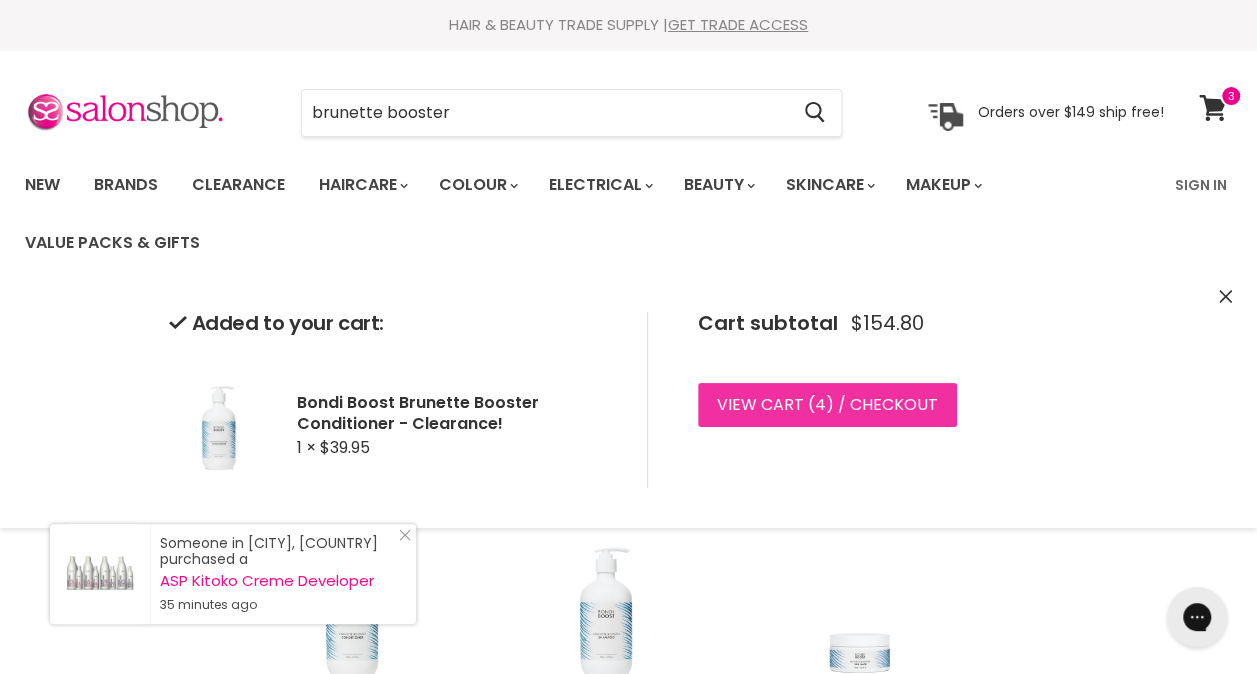 click on "View cart ( 4 )  /  Checkout" at bounding box center [827, 405] 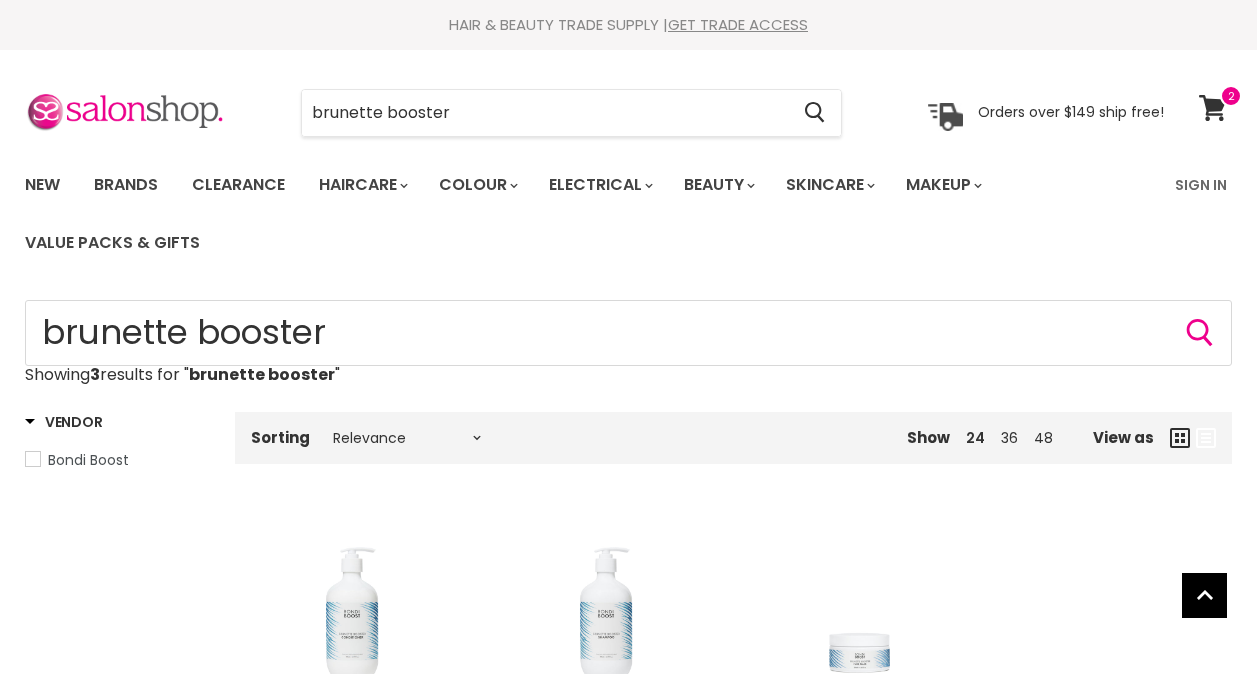 scroll, scrollTop: 400, scrollLeft: 0, axis: vertical 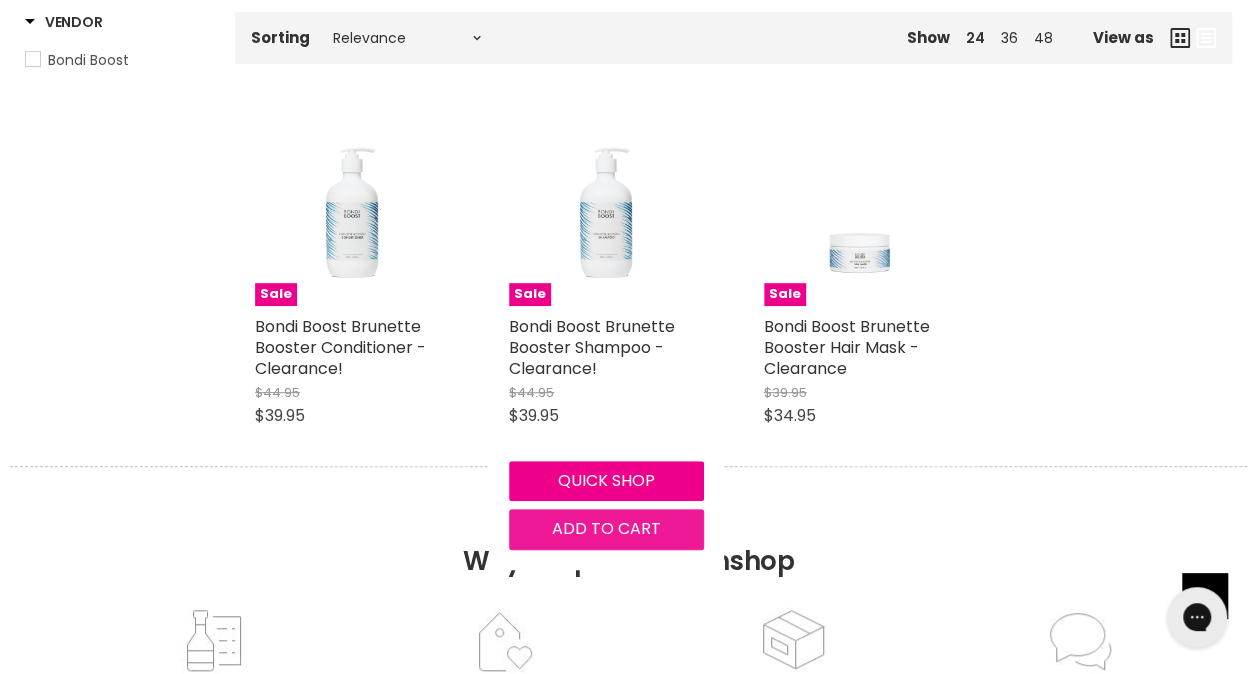 click on "Add to cart" at bounding box center (606, 528) 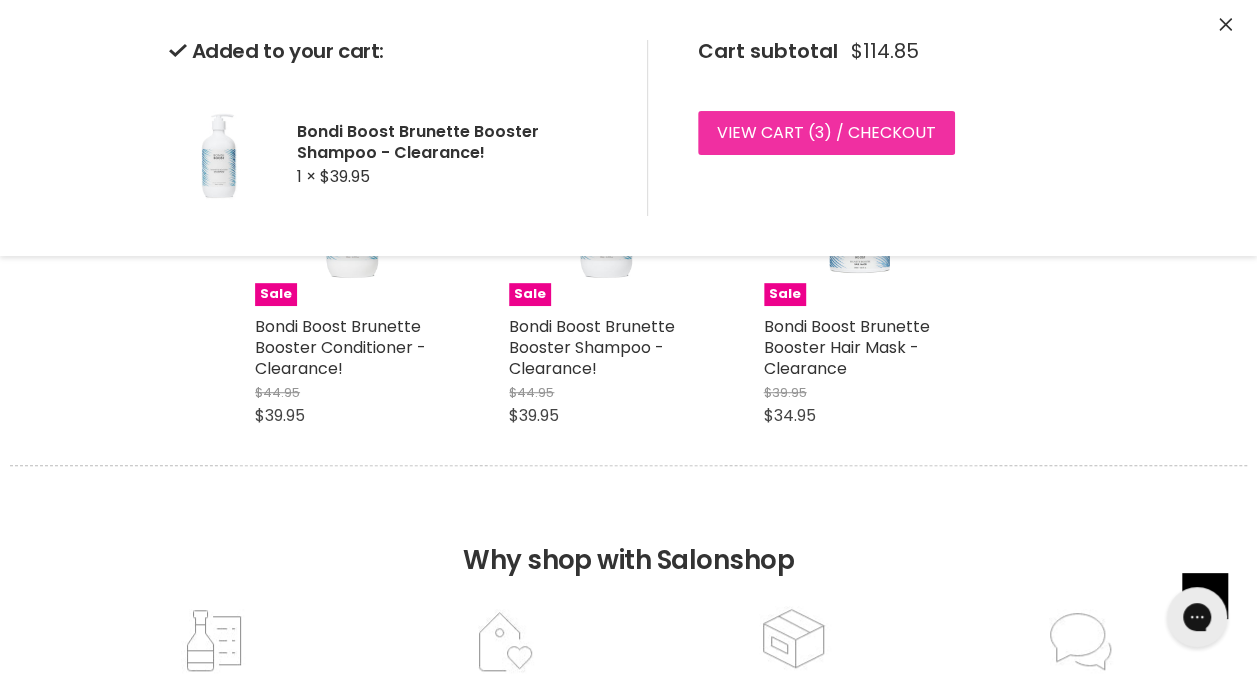 click on "View cart ( 3 )  /  Checkout" at bounding box center (826, 133) 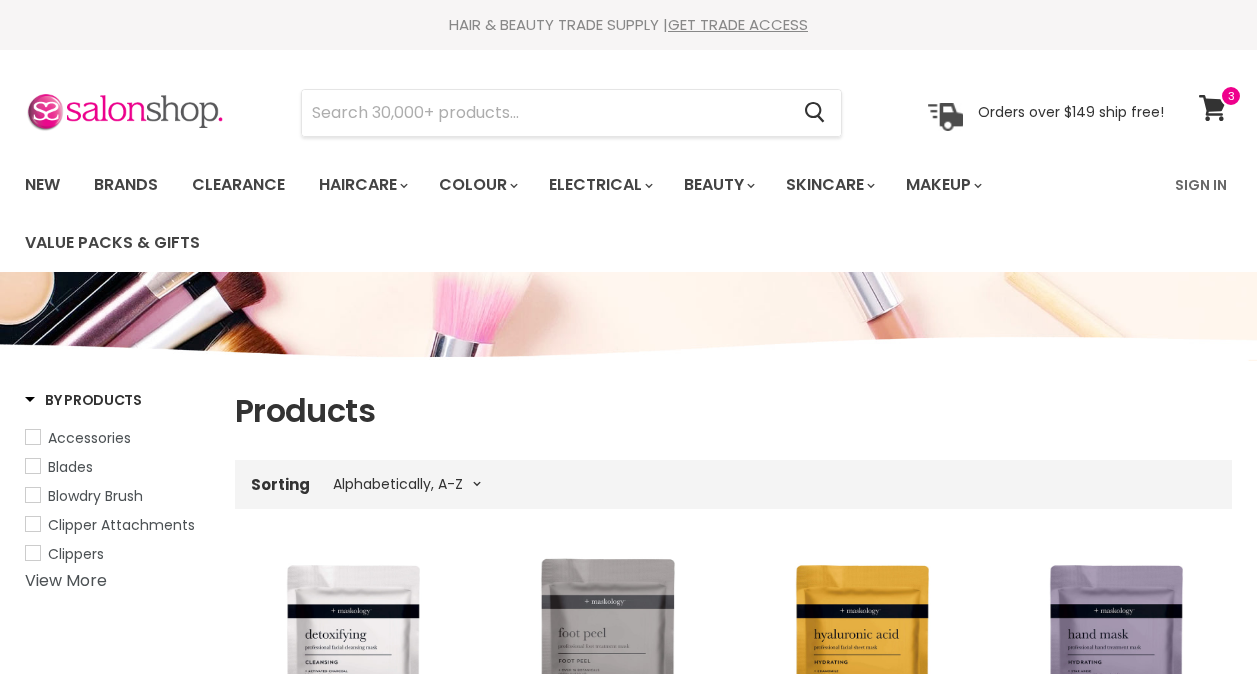 select on "title-ascending" 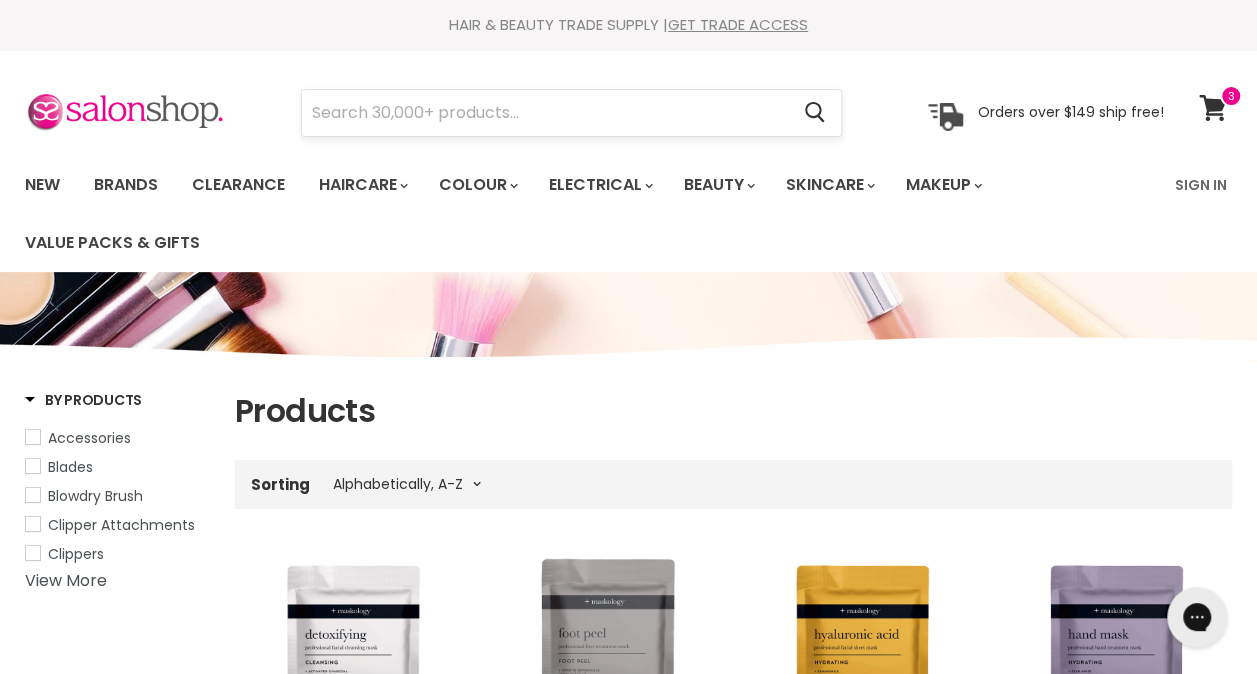 scroll, scrollTop: 0, scrollLeft: 0, axis: both 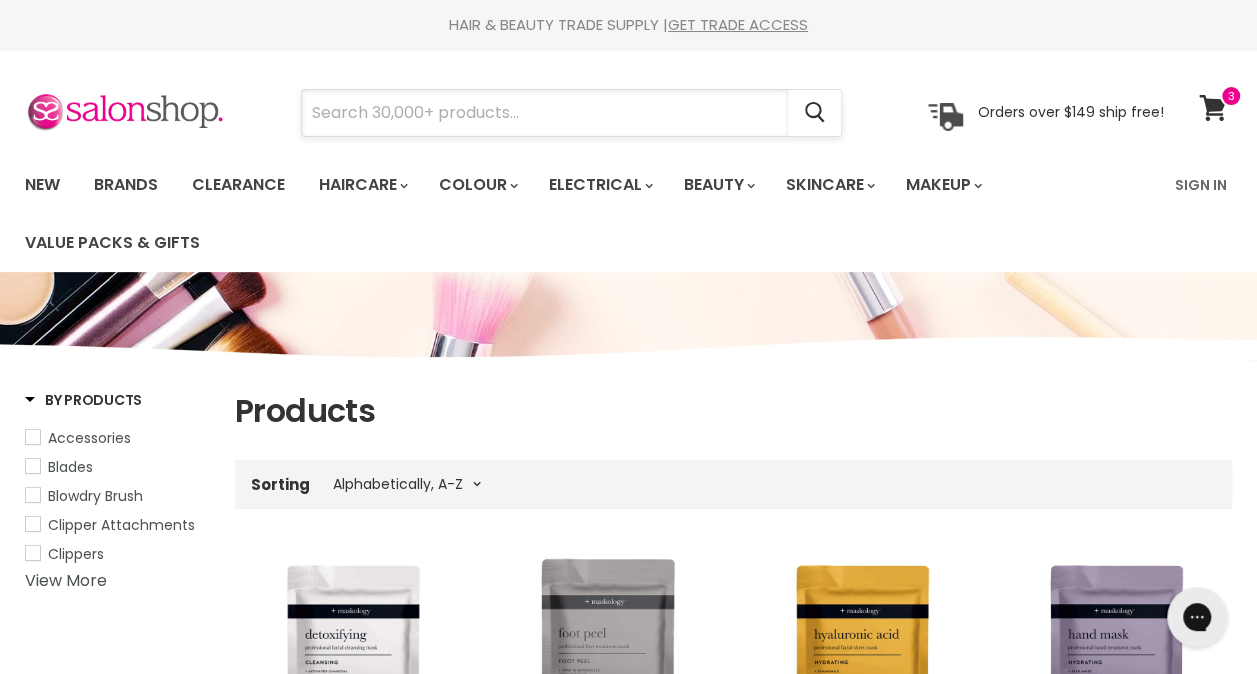 click at bounding box center [545, 113] 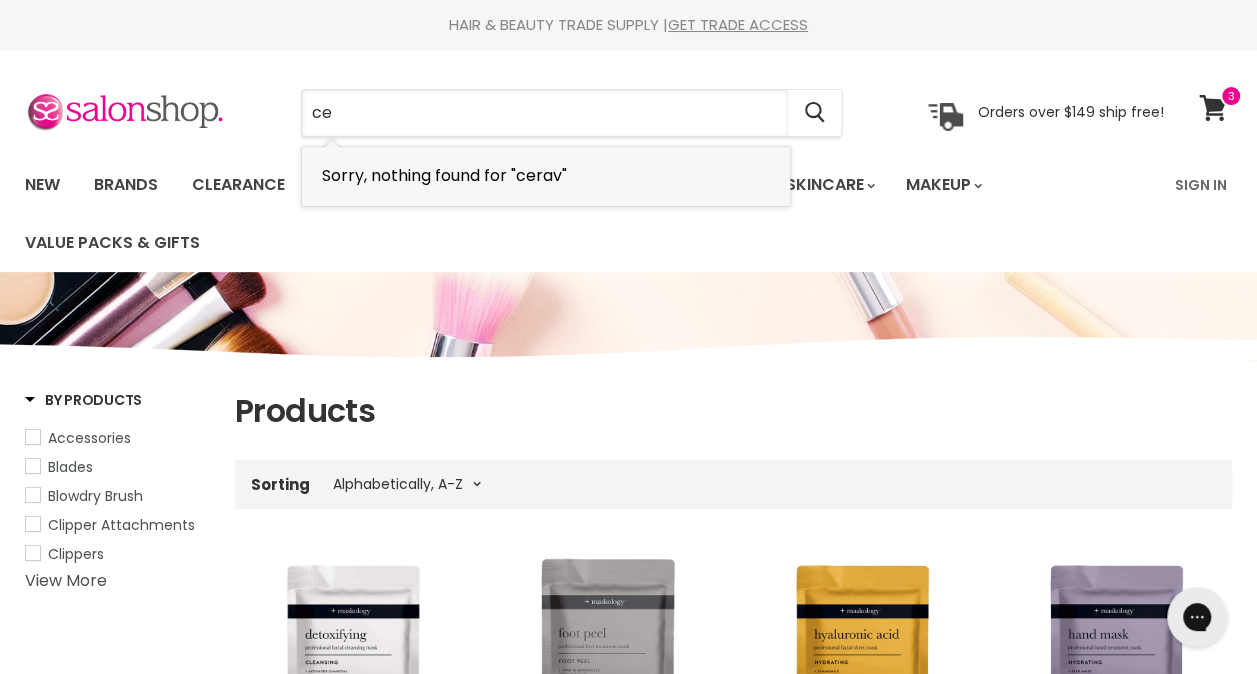 type on "c" 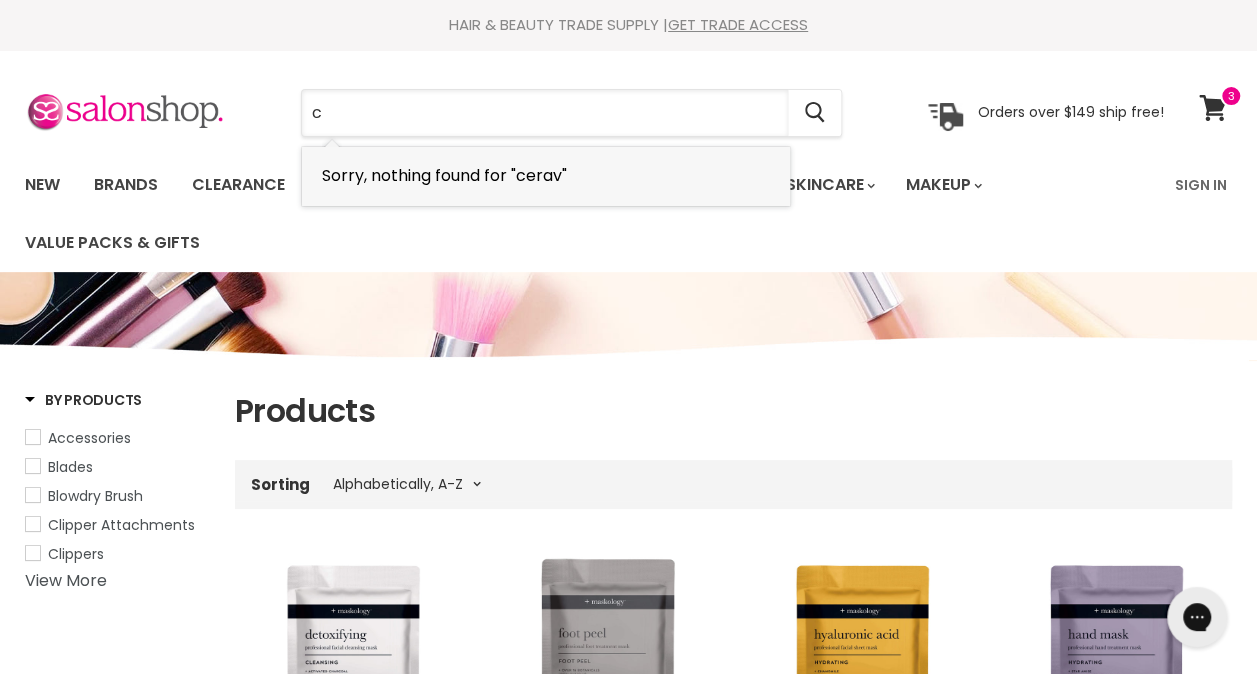 type 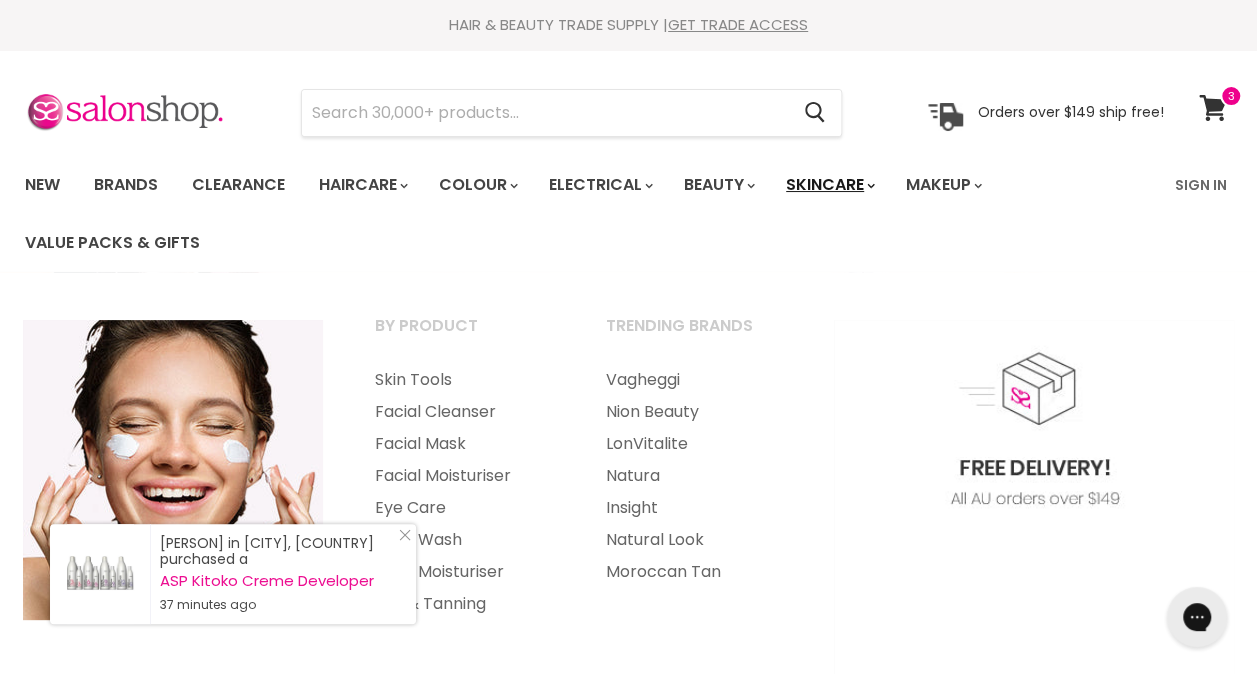 click on "Skincare" at bounding box center [829, 185] 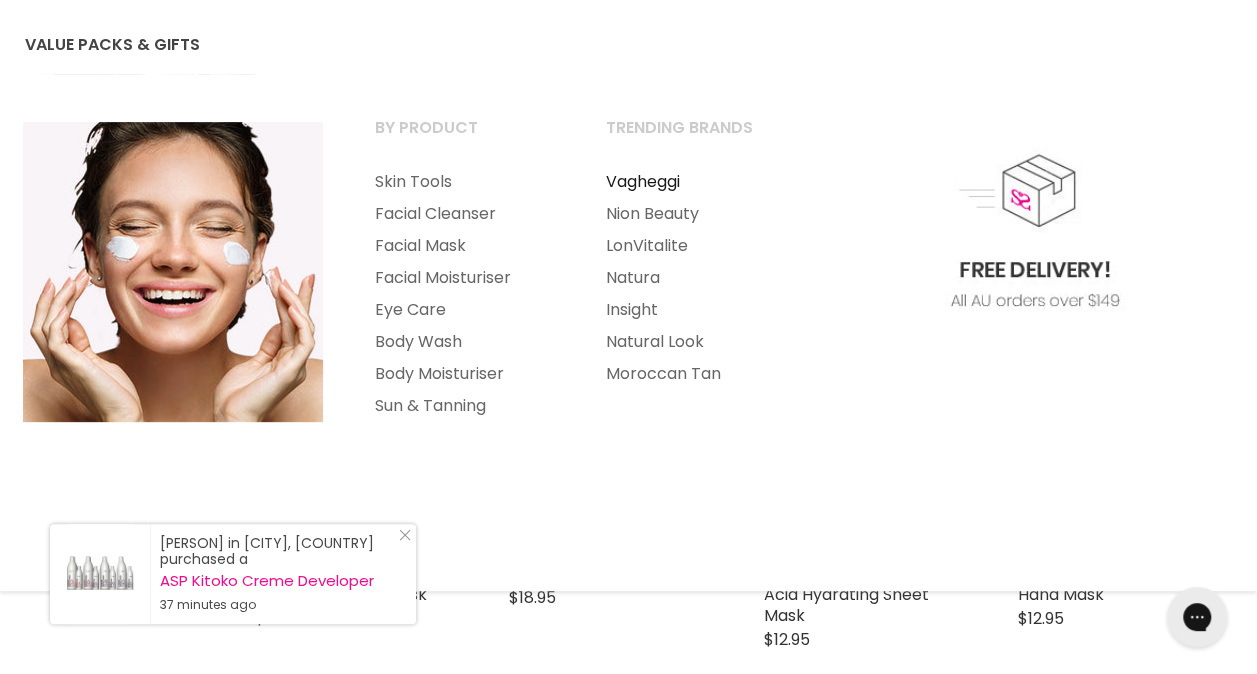 scroll, scrollTop: 200, scrollLeft: 0, axis: vertical 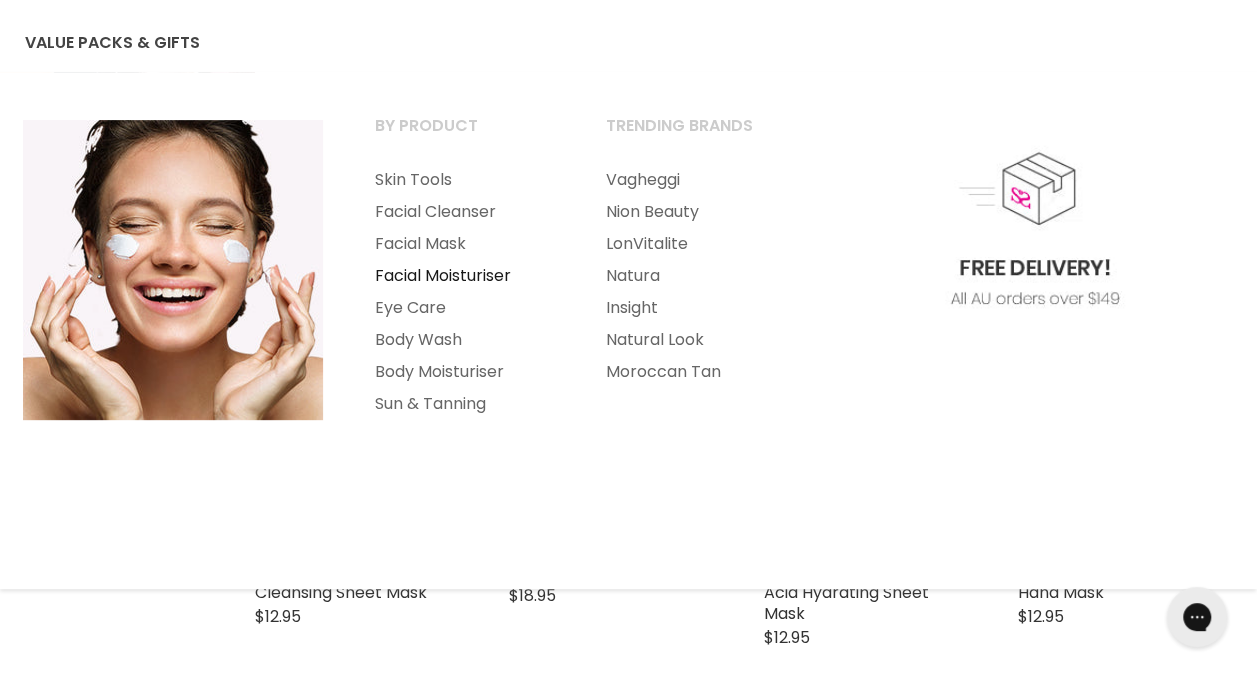 click on "Facial Moisturiser" at bounding box center (463, 276) 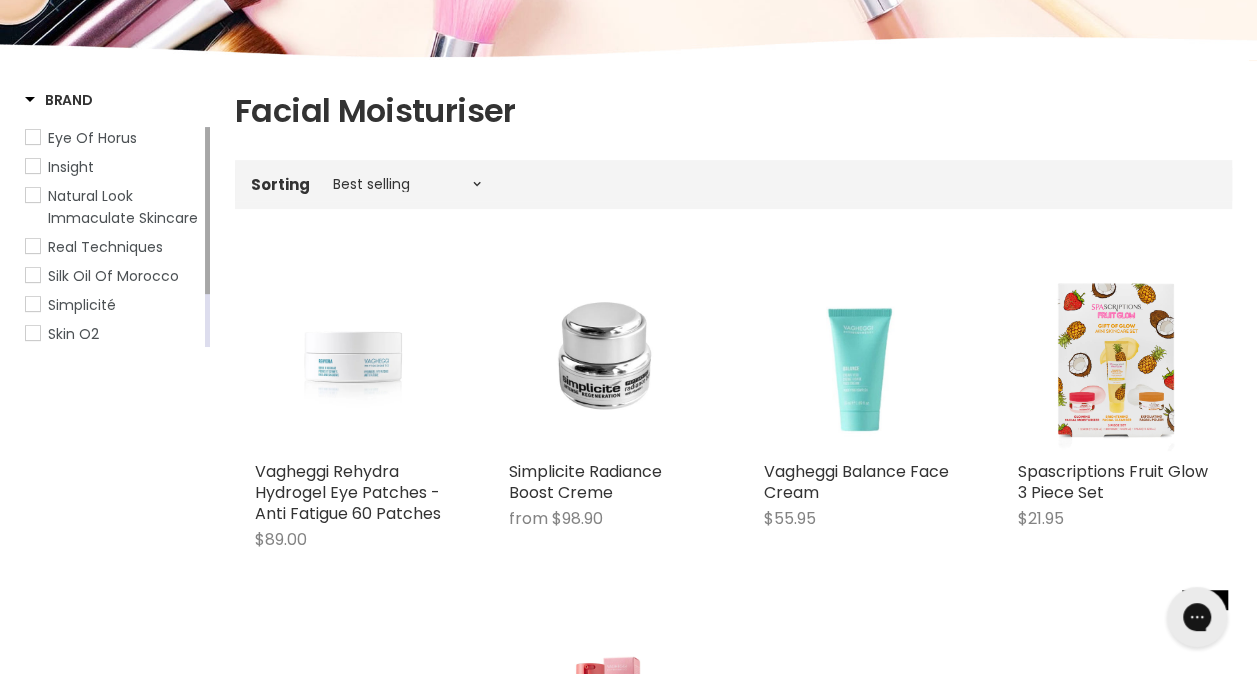 scroll, scrollTop: 0, scrollLeft: 0, axis: both 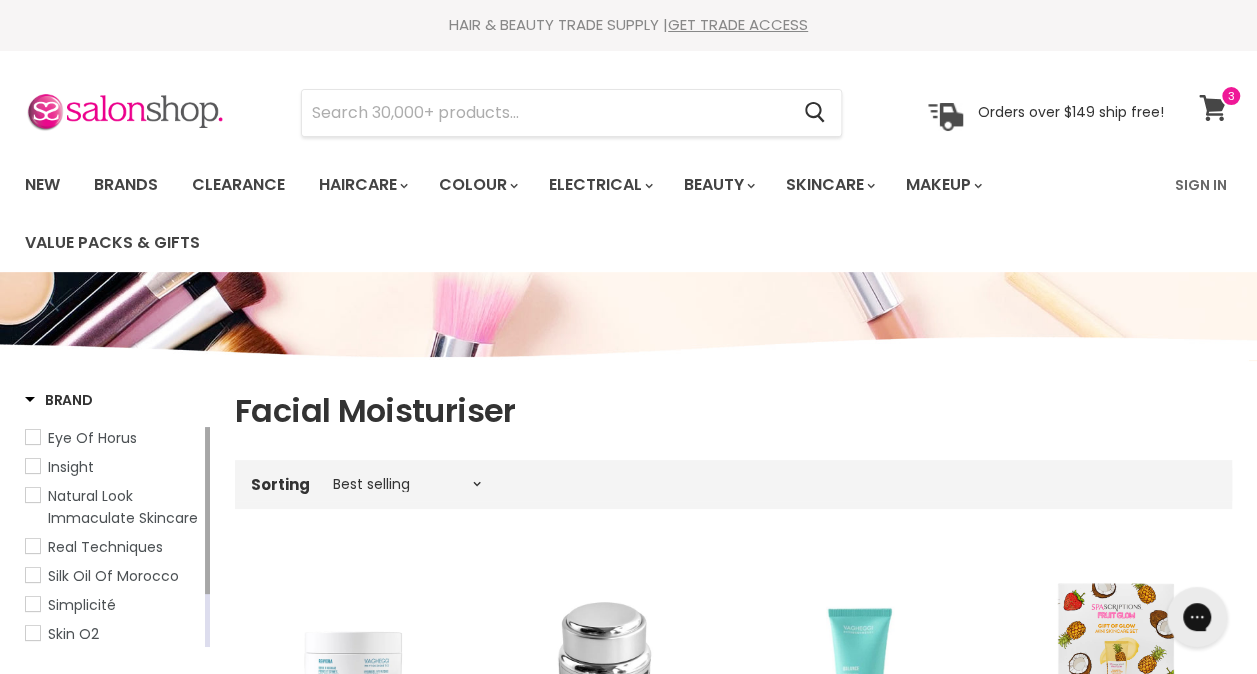 click 